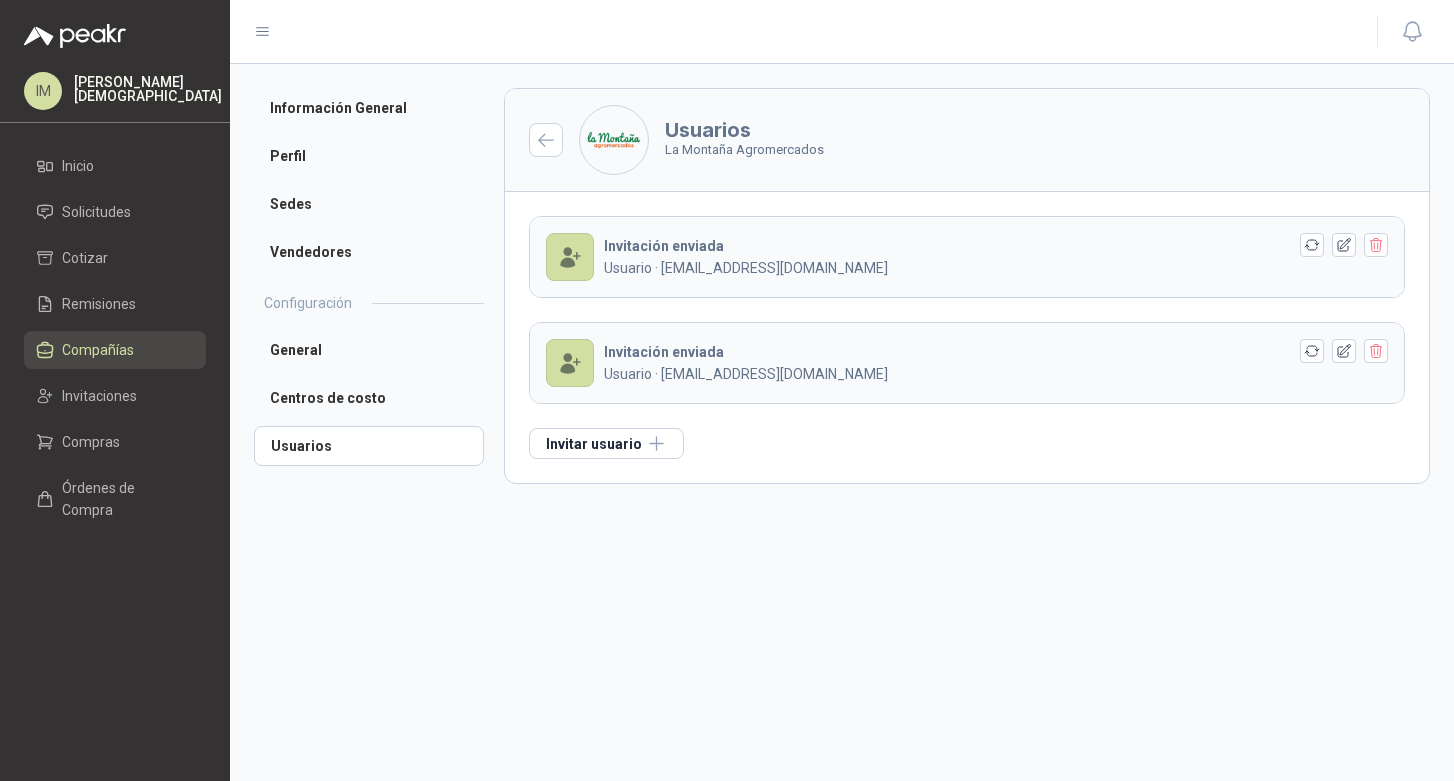 scroll, scrollTop: 0, scrollLeft: 0, axis: both 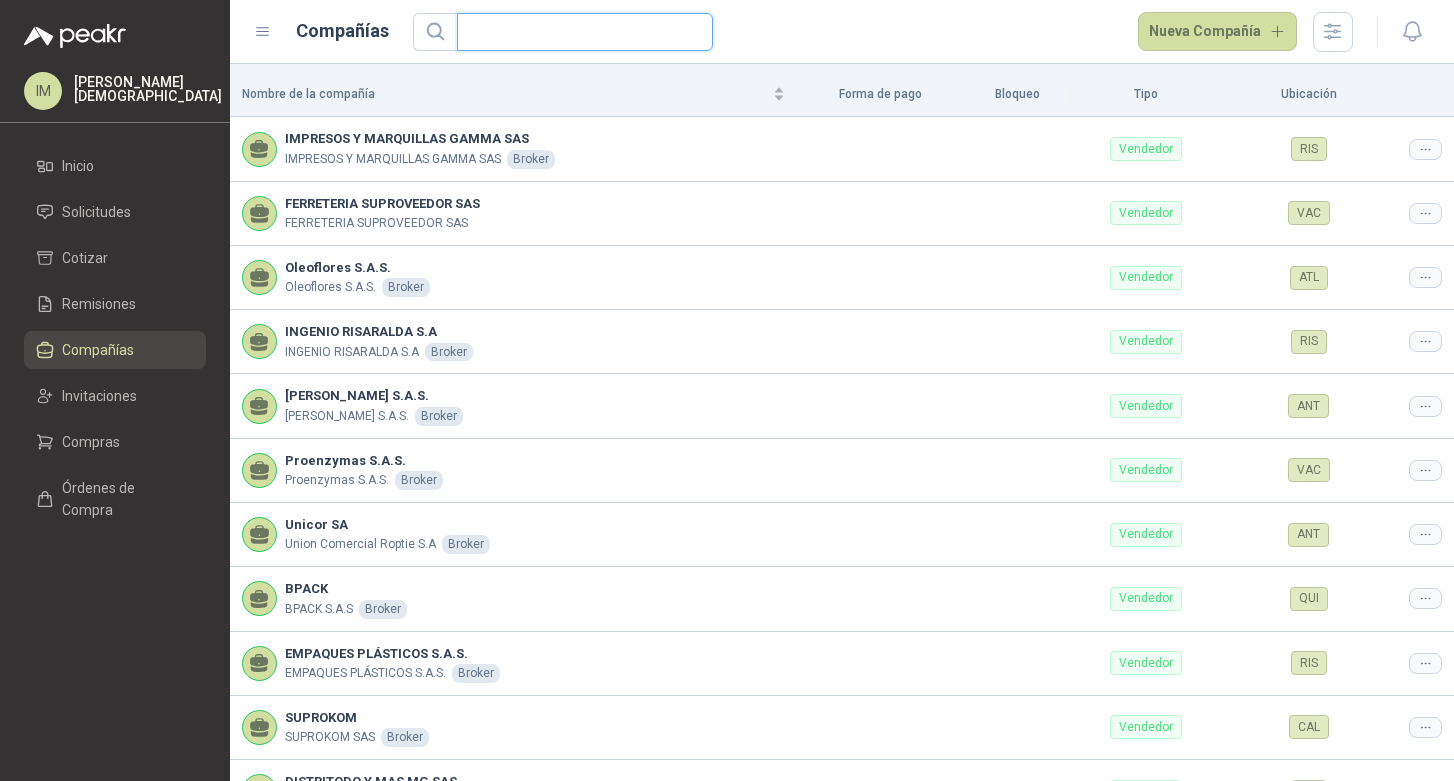click at bounding box center [577, 32] 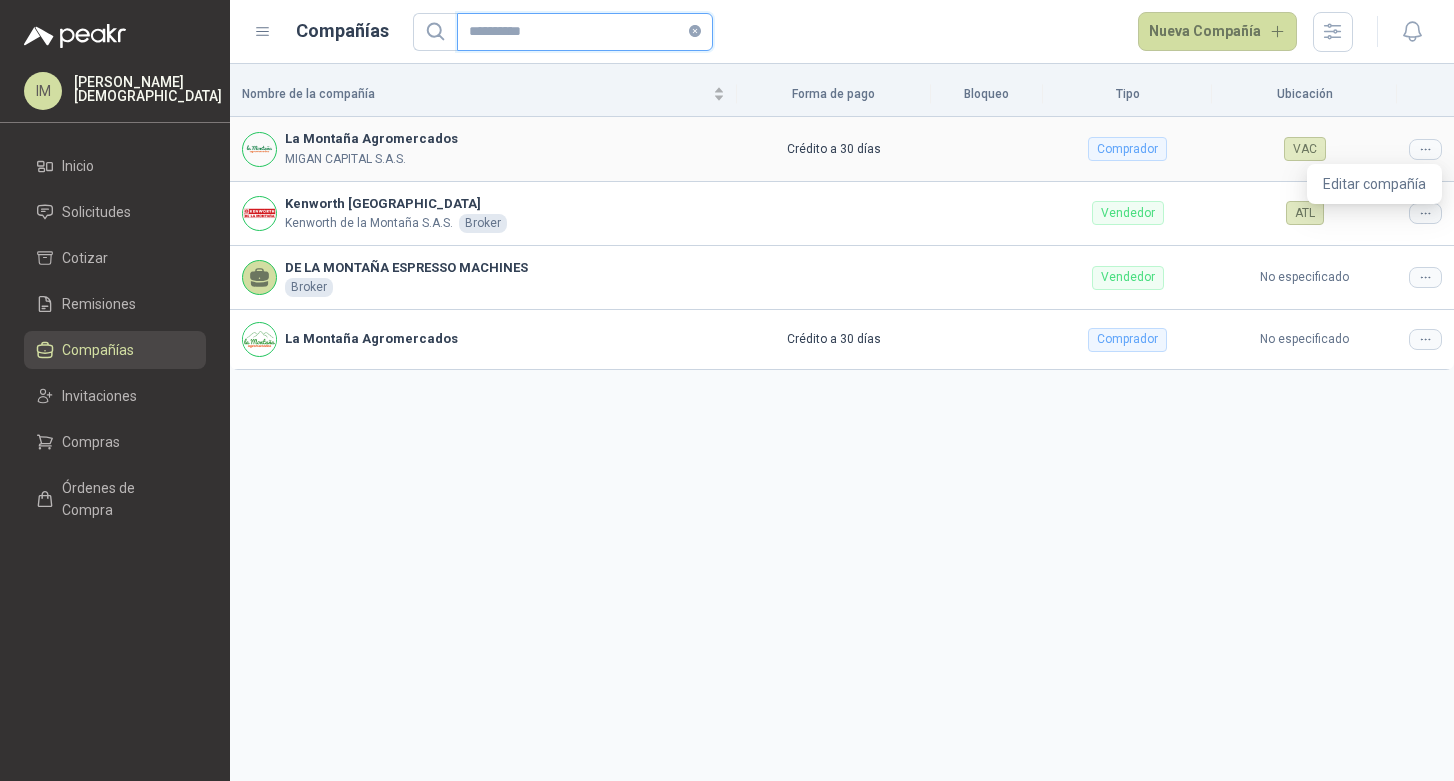 type on "**********" 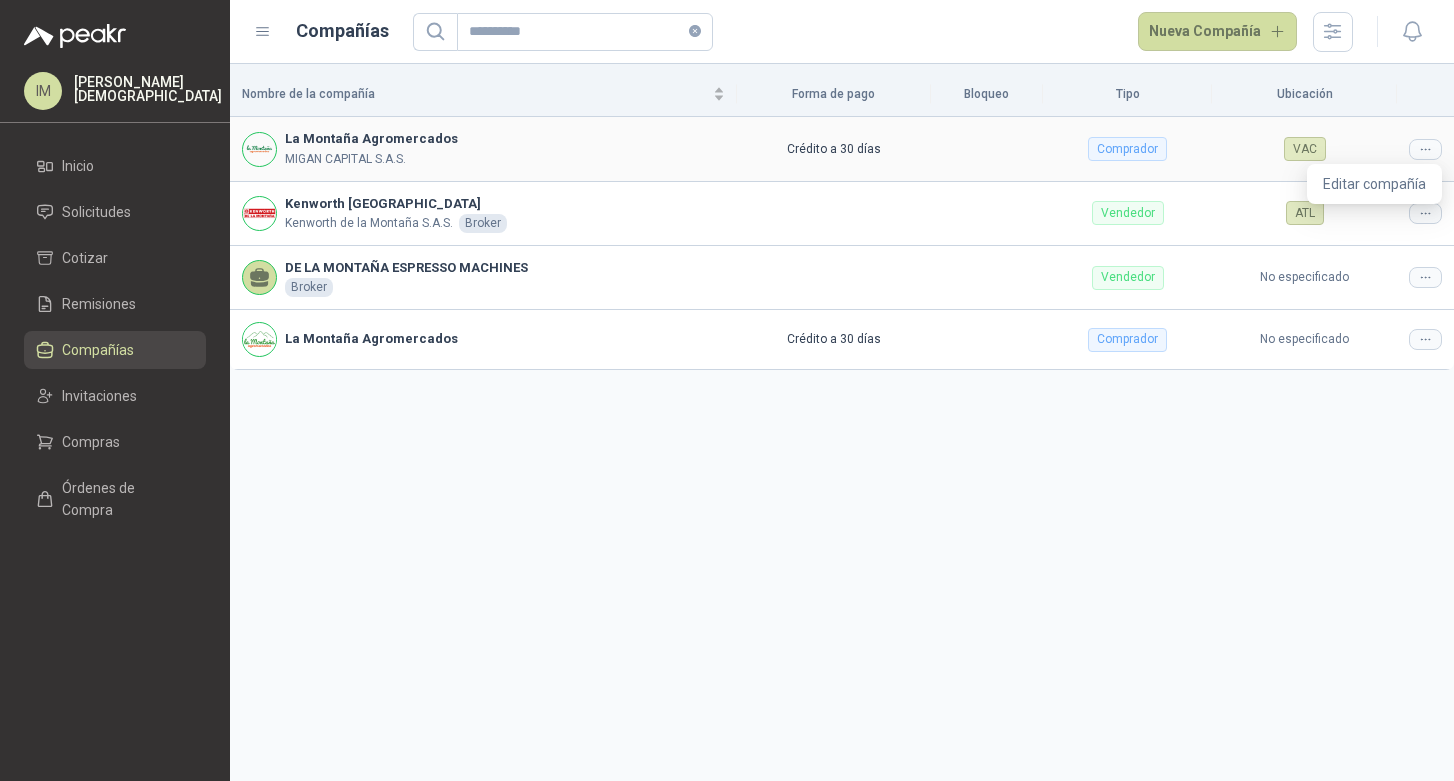 click 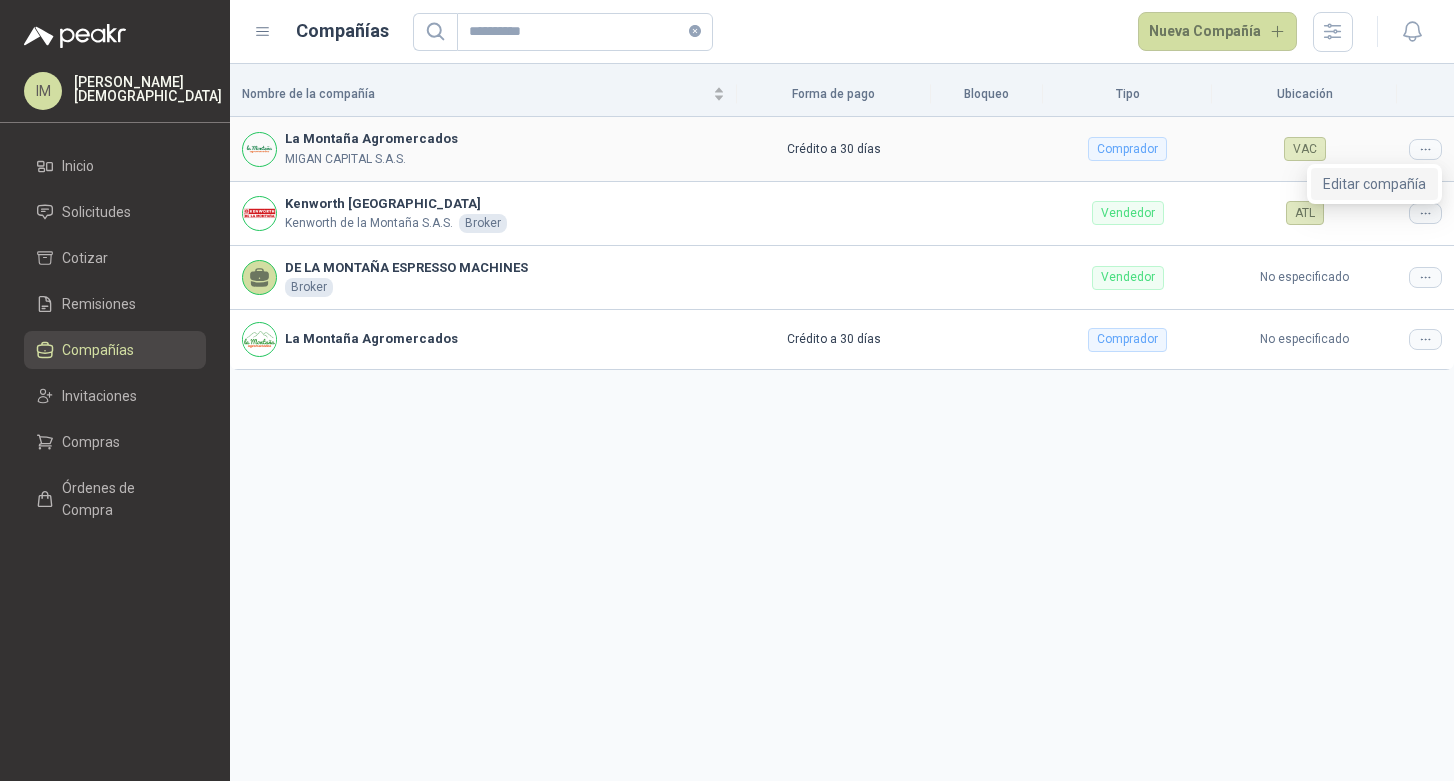 click on "Editar compañía" at bounding box center (1374, 184) 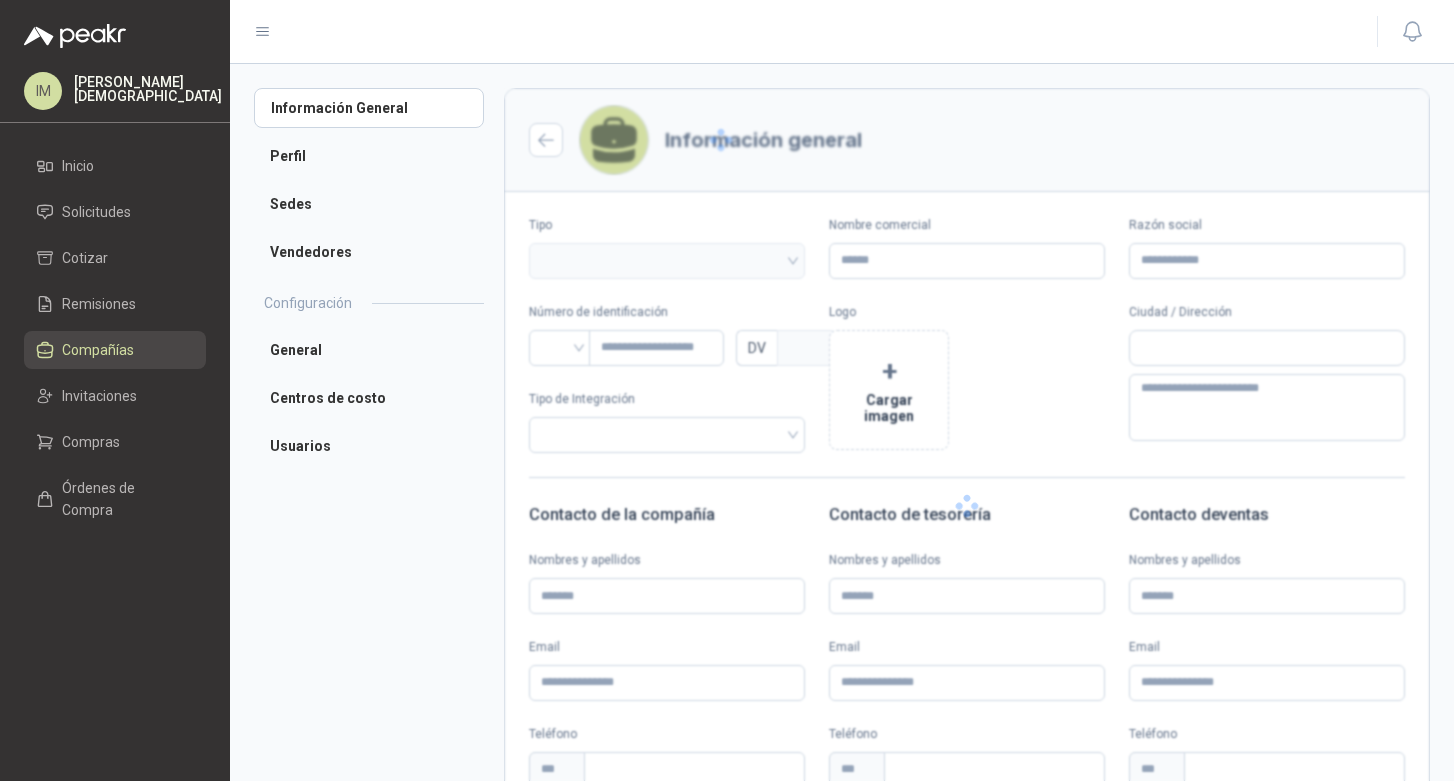 type 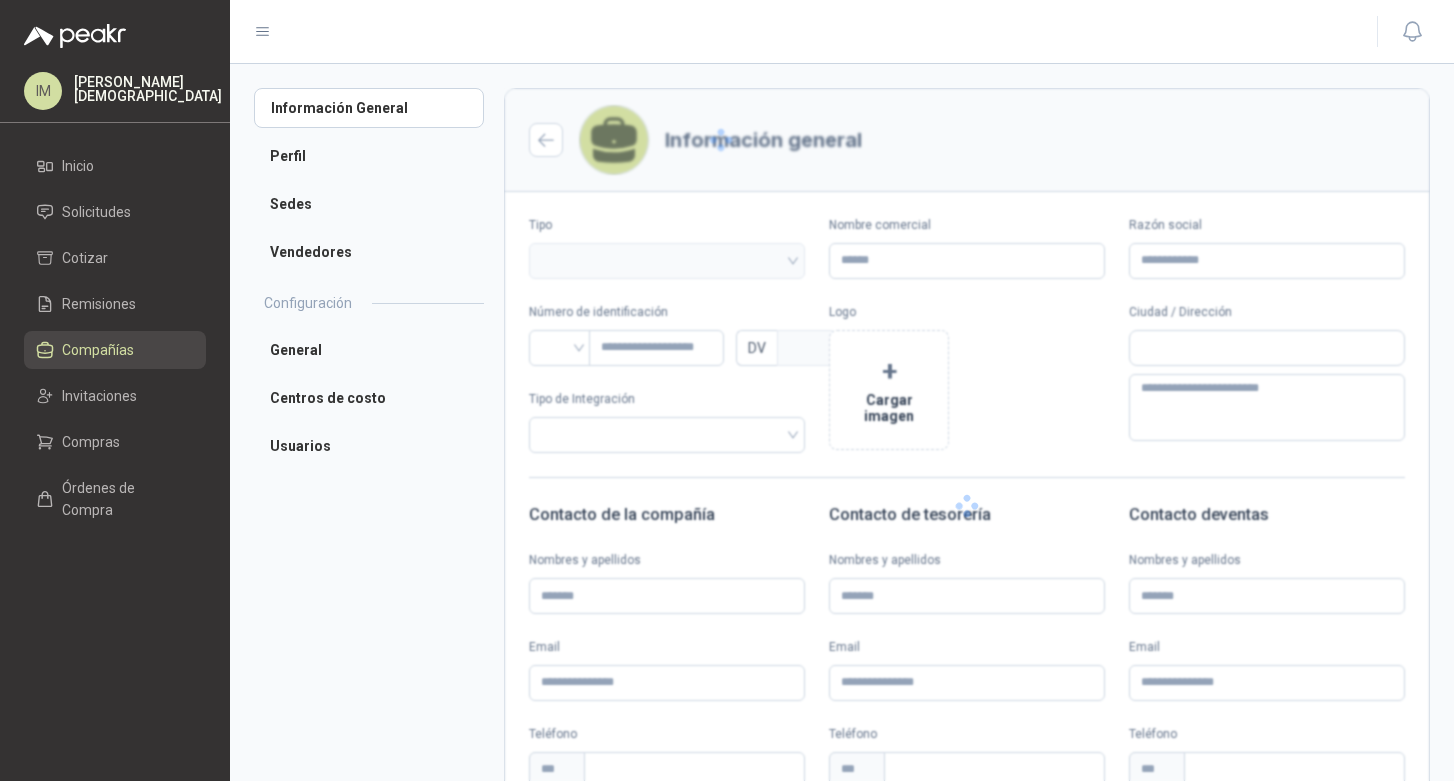 type on "**********" 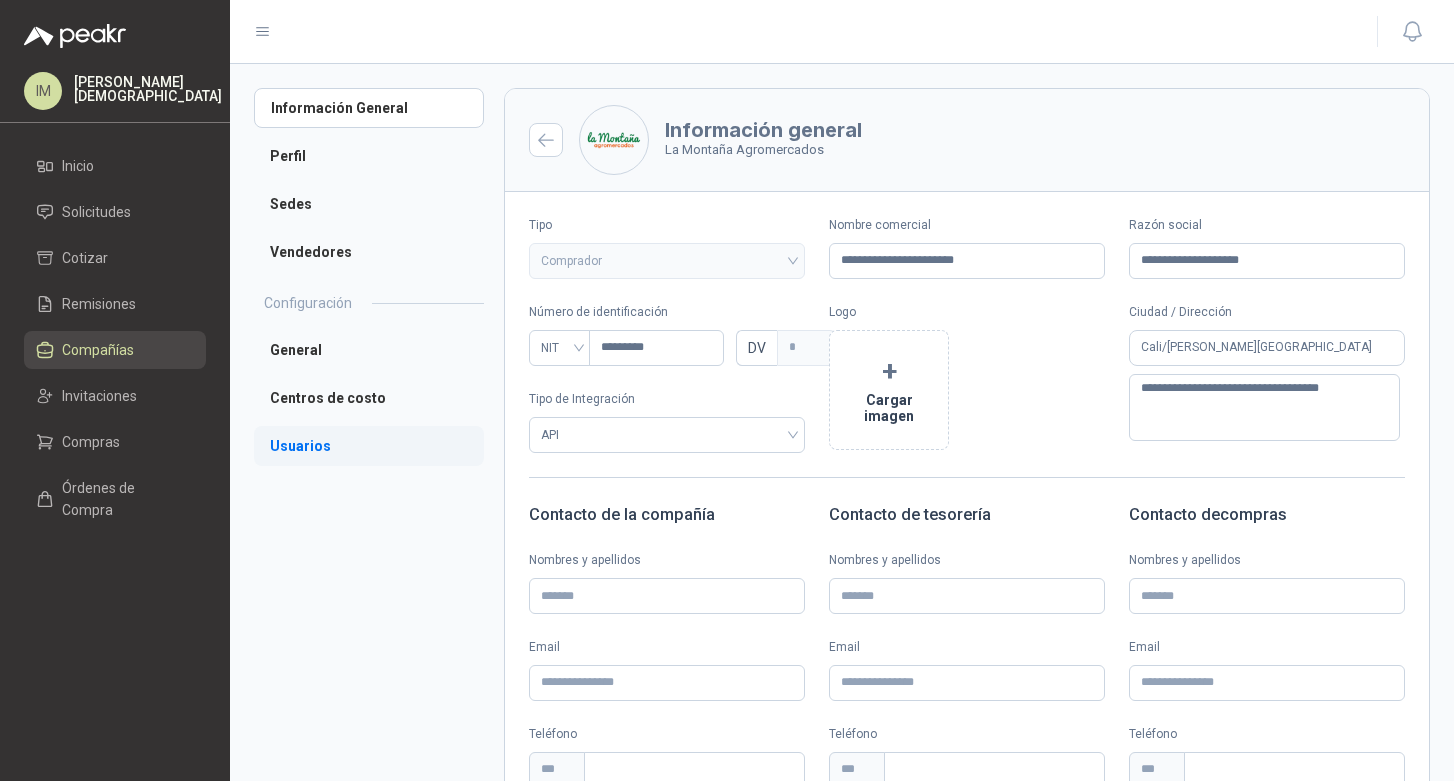 click on "Usuarios" at bounding box center (369, 446) 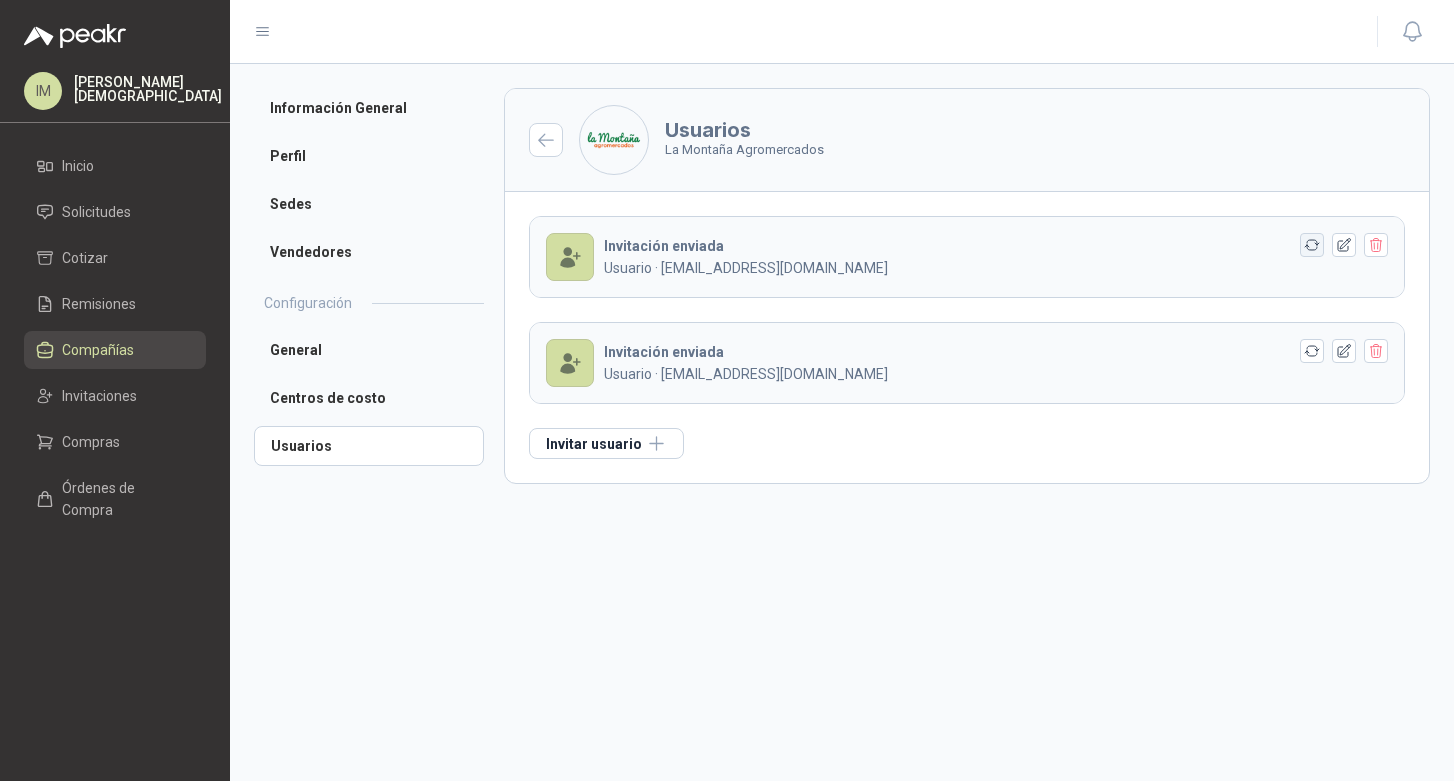 click 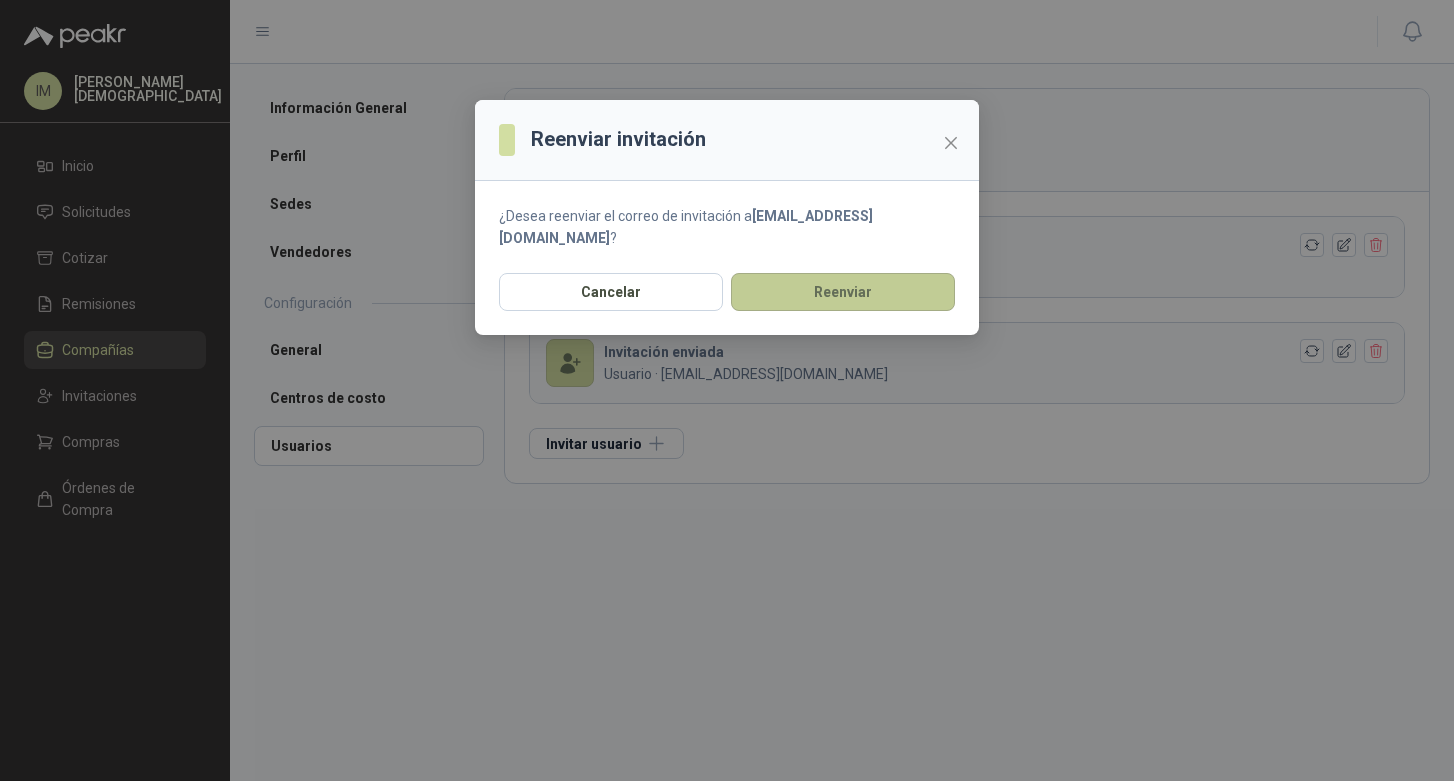 click on "Reenviar" at bounding box center (843, 292) 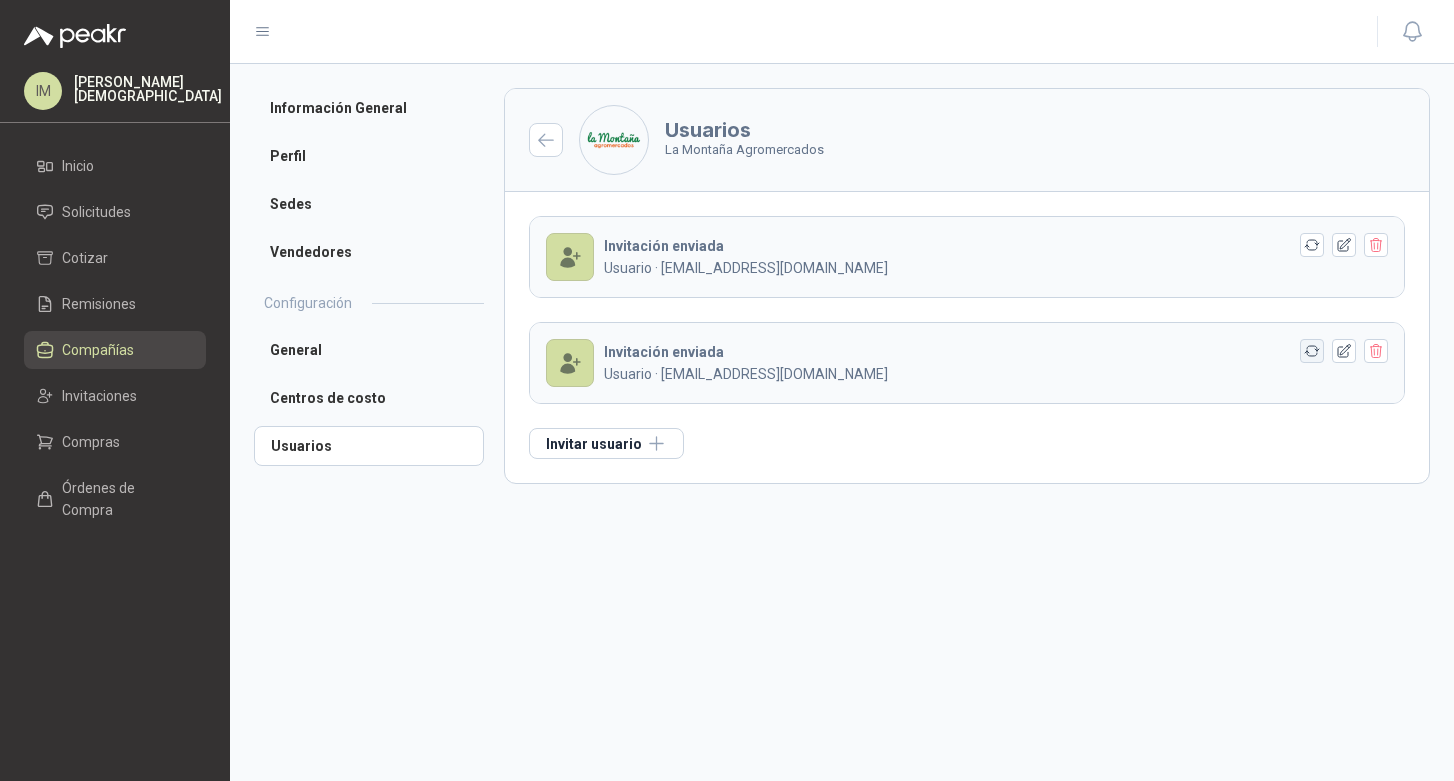 click 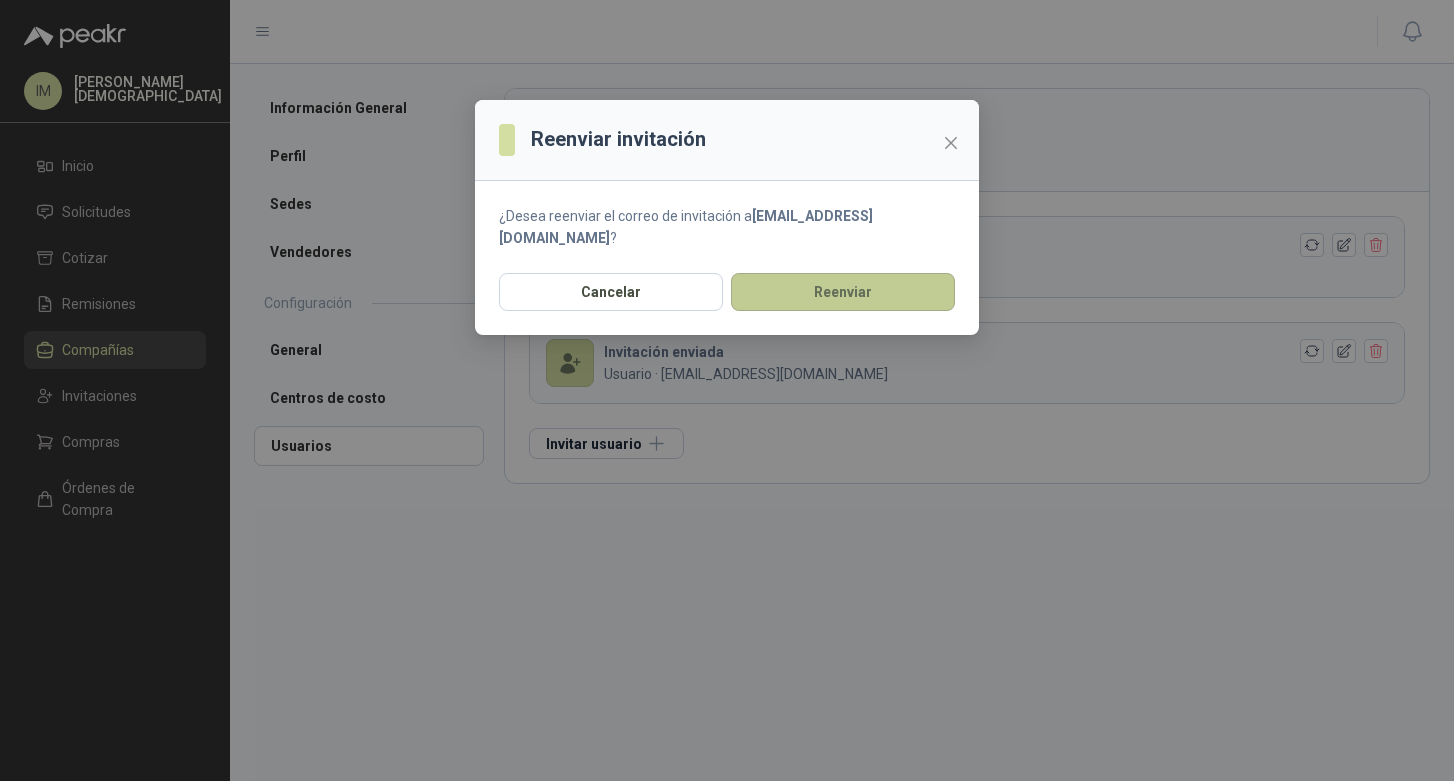 click on "Reenviar" at bounding box center (843, 292) 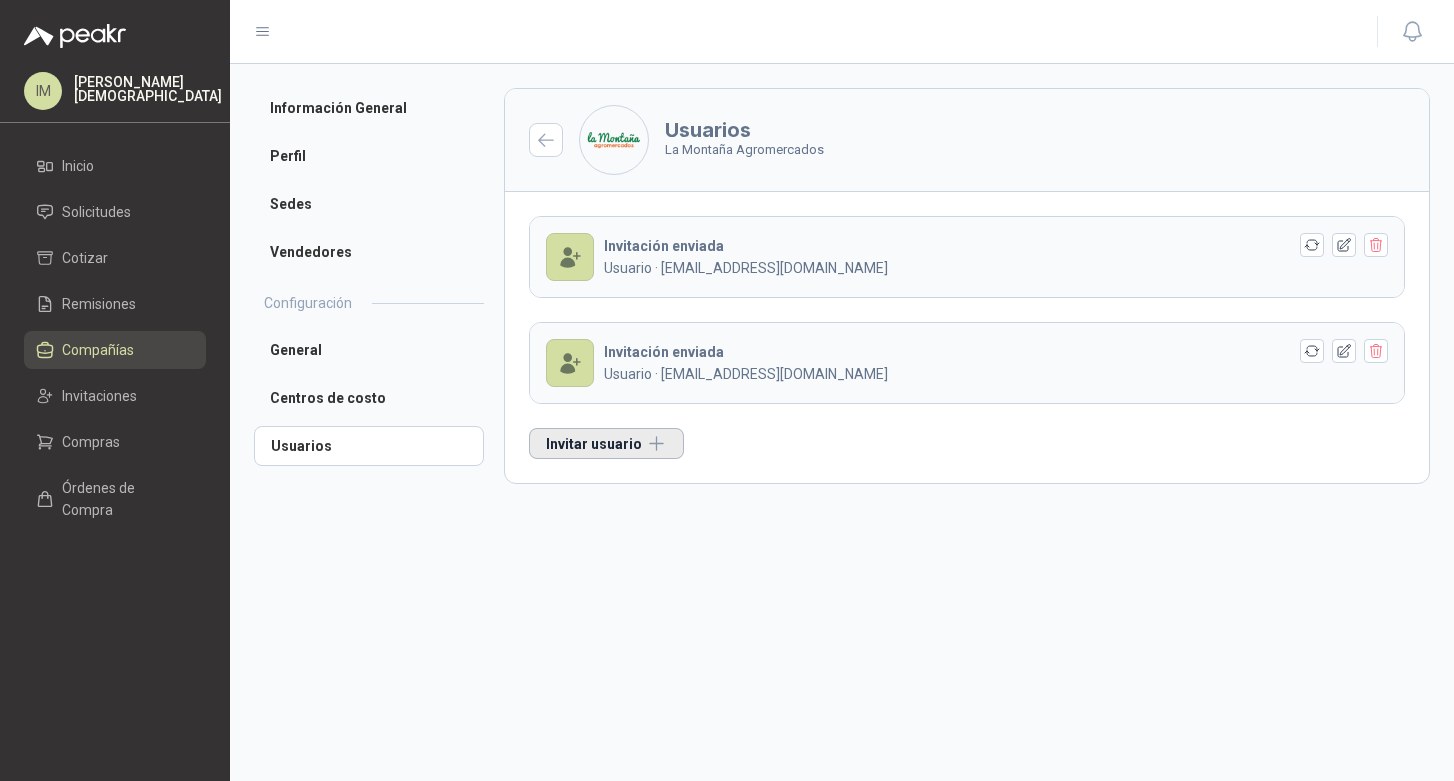 click on "Invitar usuario" at bounding box center [606, 443] 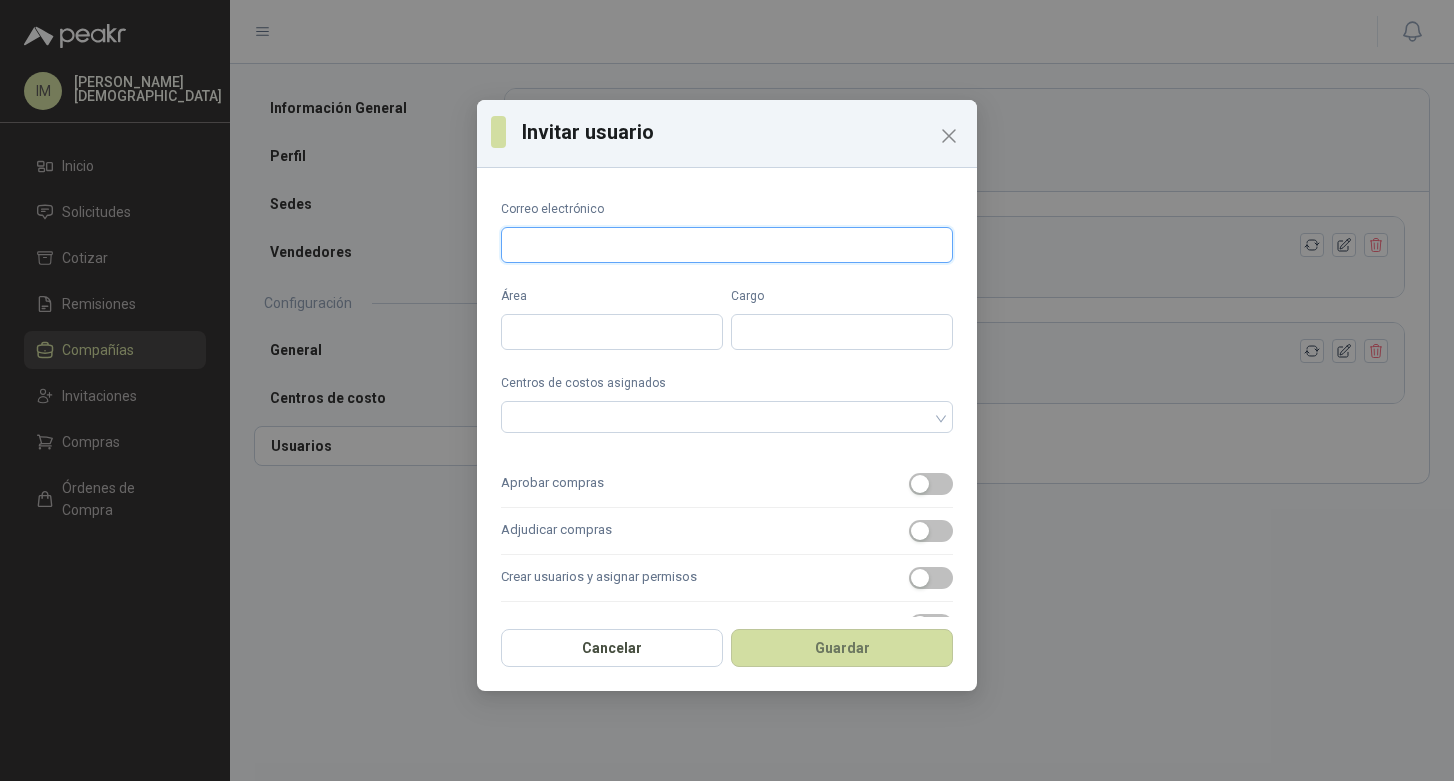 click on "Correo electrónico" at bounding box center (727, 245) 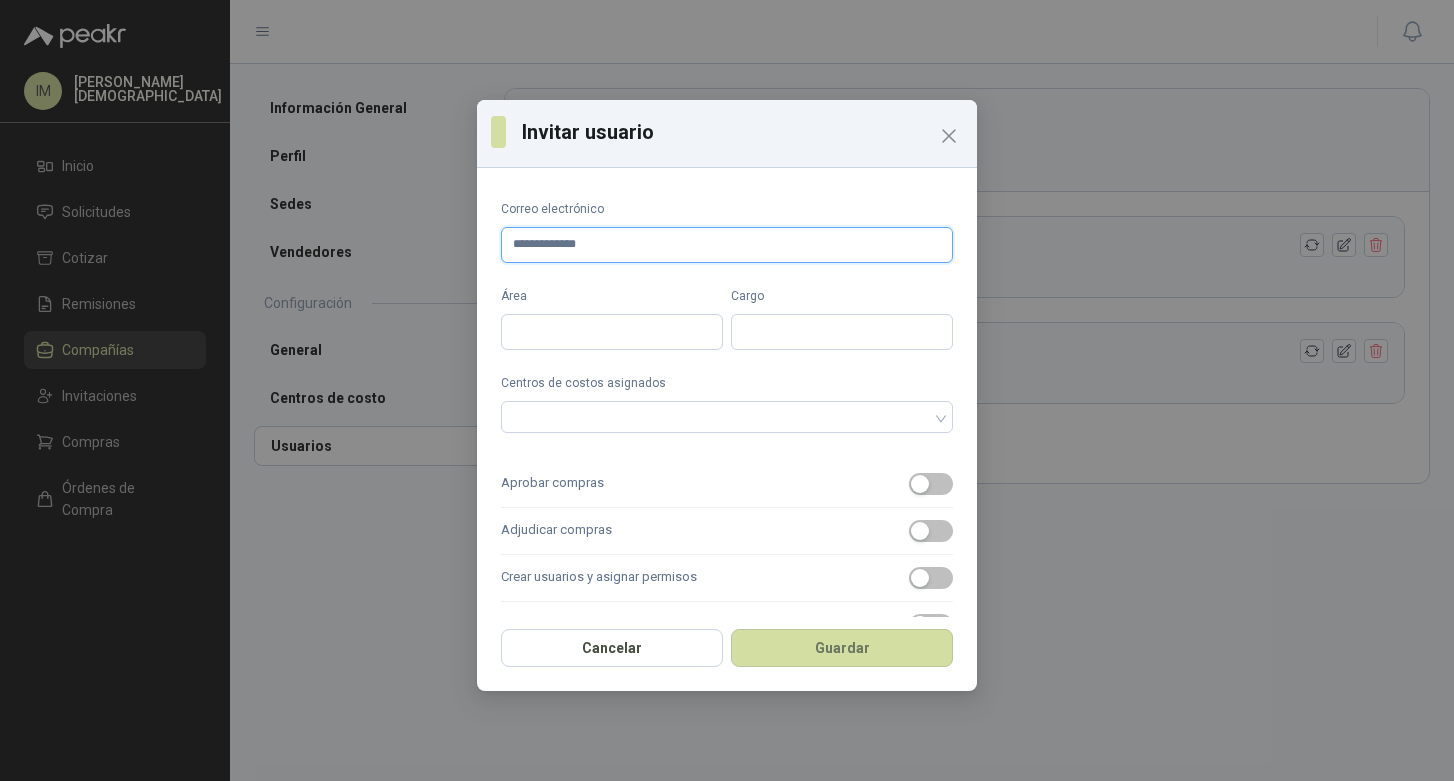 type on "**********" 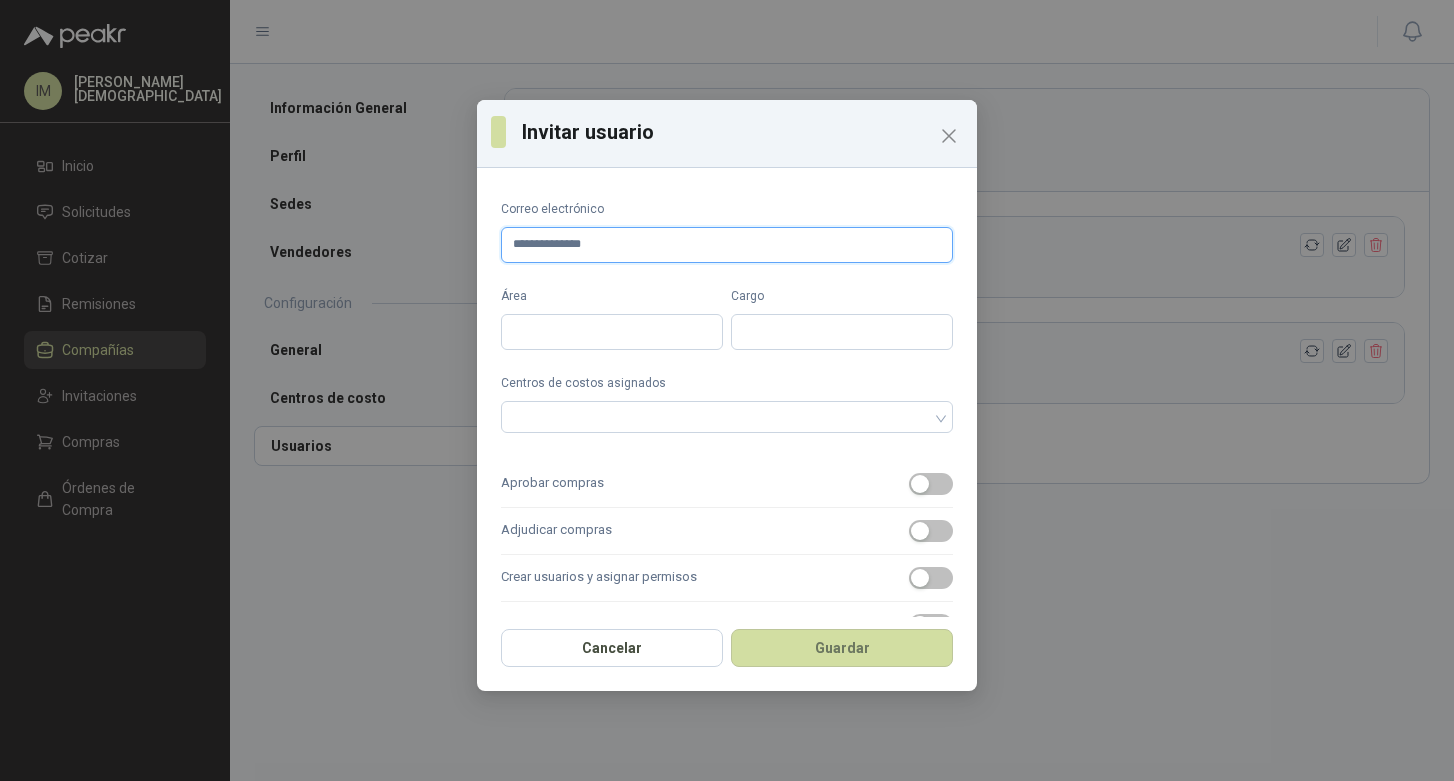 click on "**********" at bounding box center [727, 245] 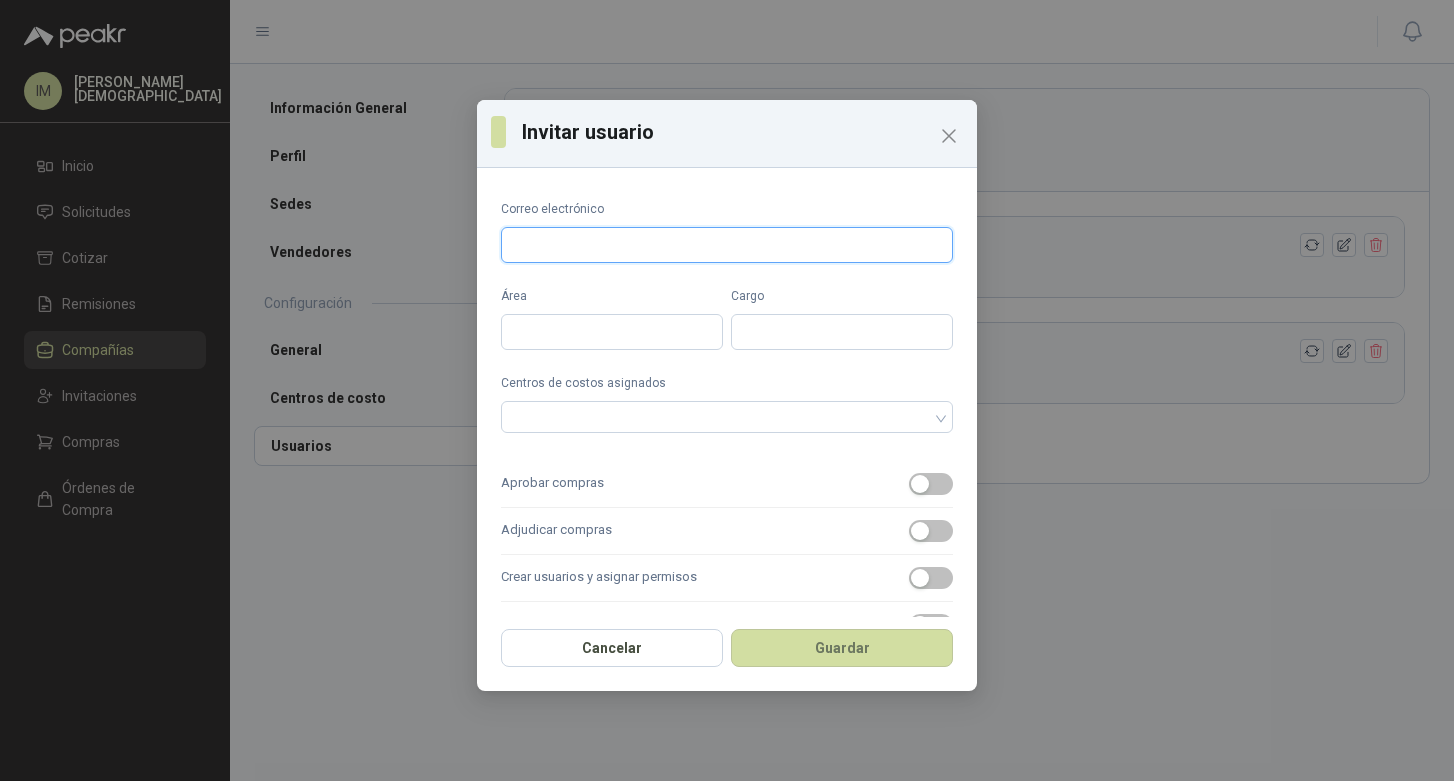 click on "Correo electrónico" at bounding box center (727, 245) 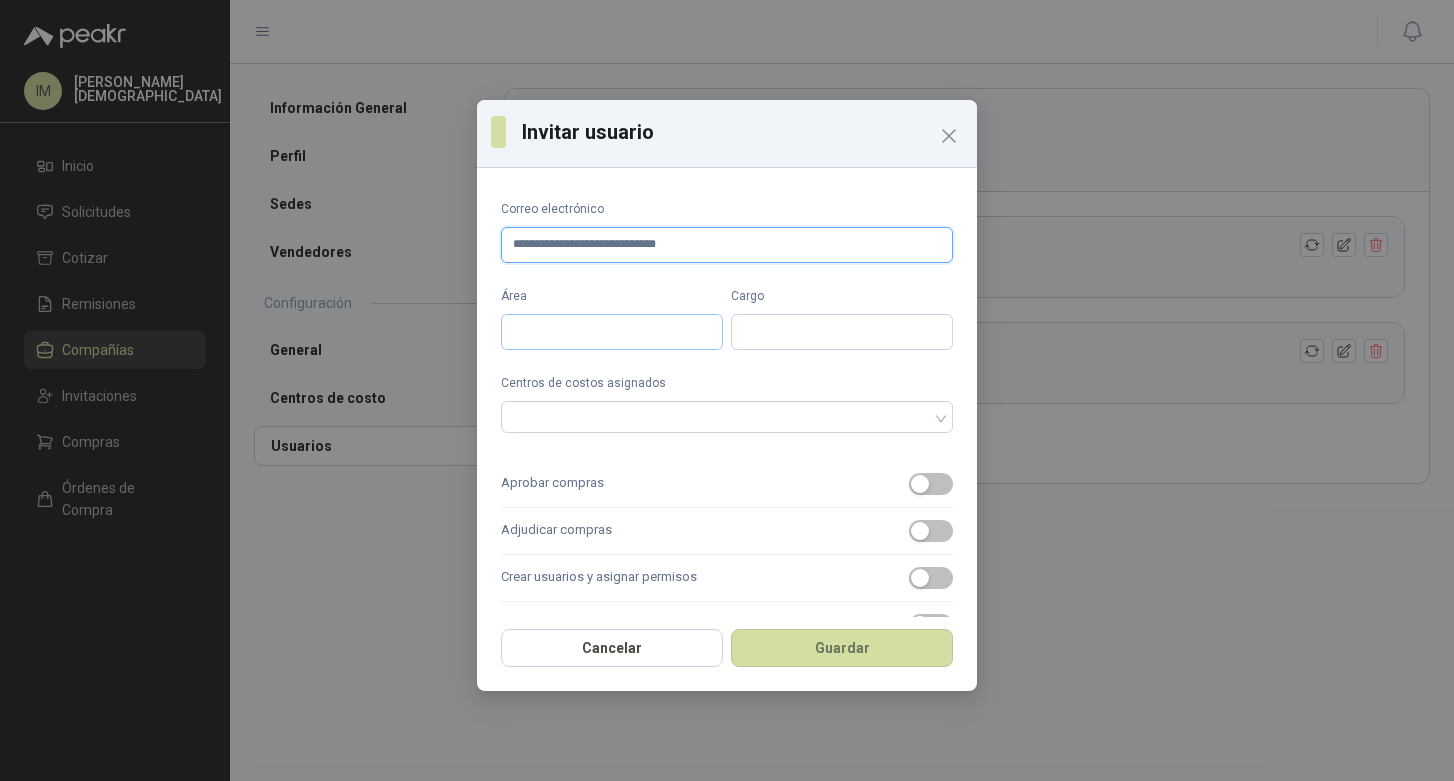 type on "**********" 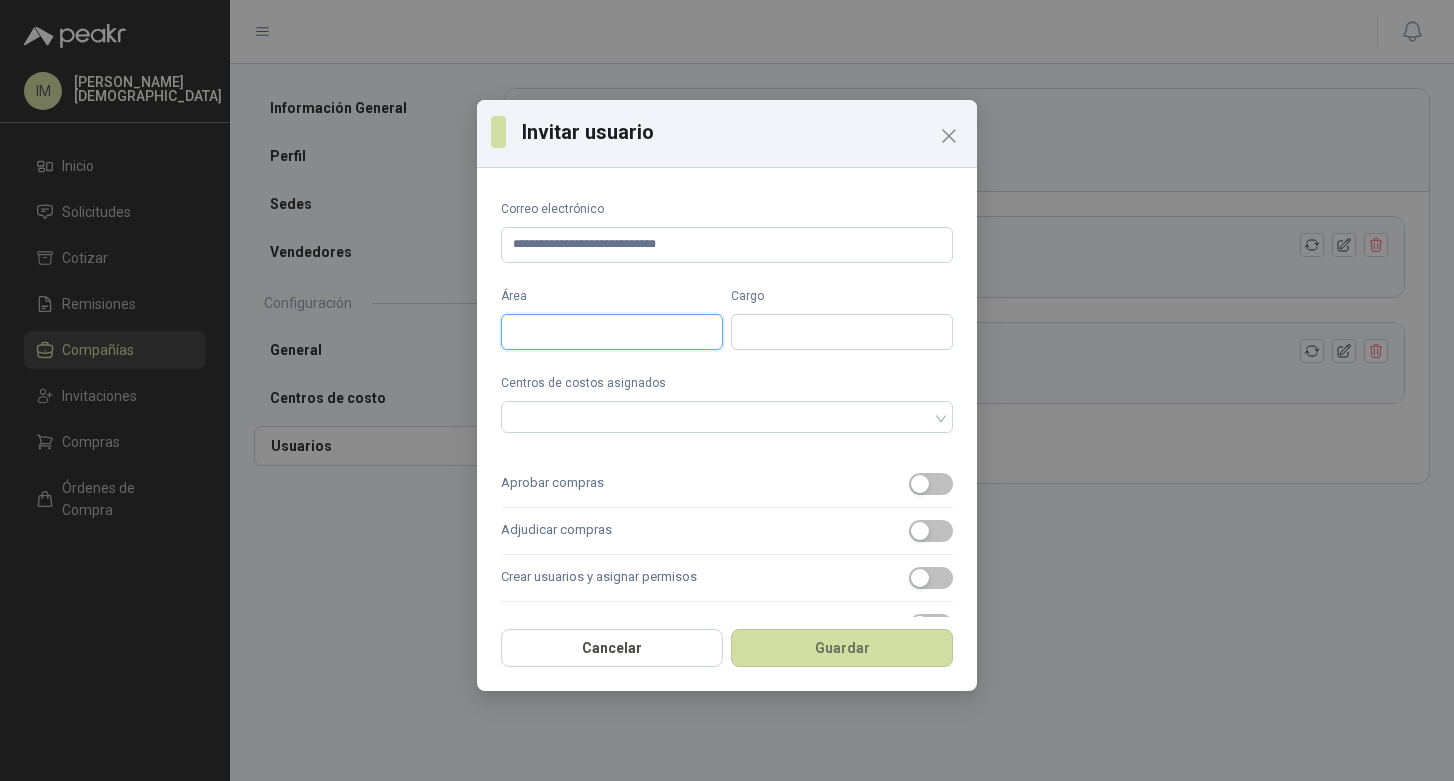 click on "Área" at bounding box center [612, 332] 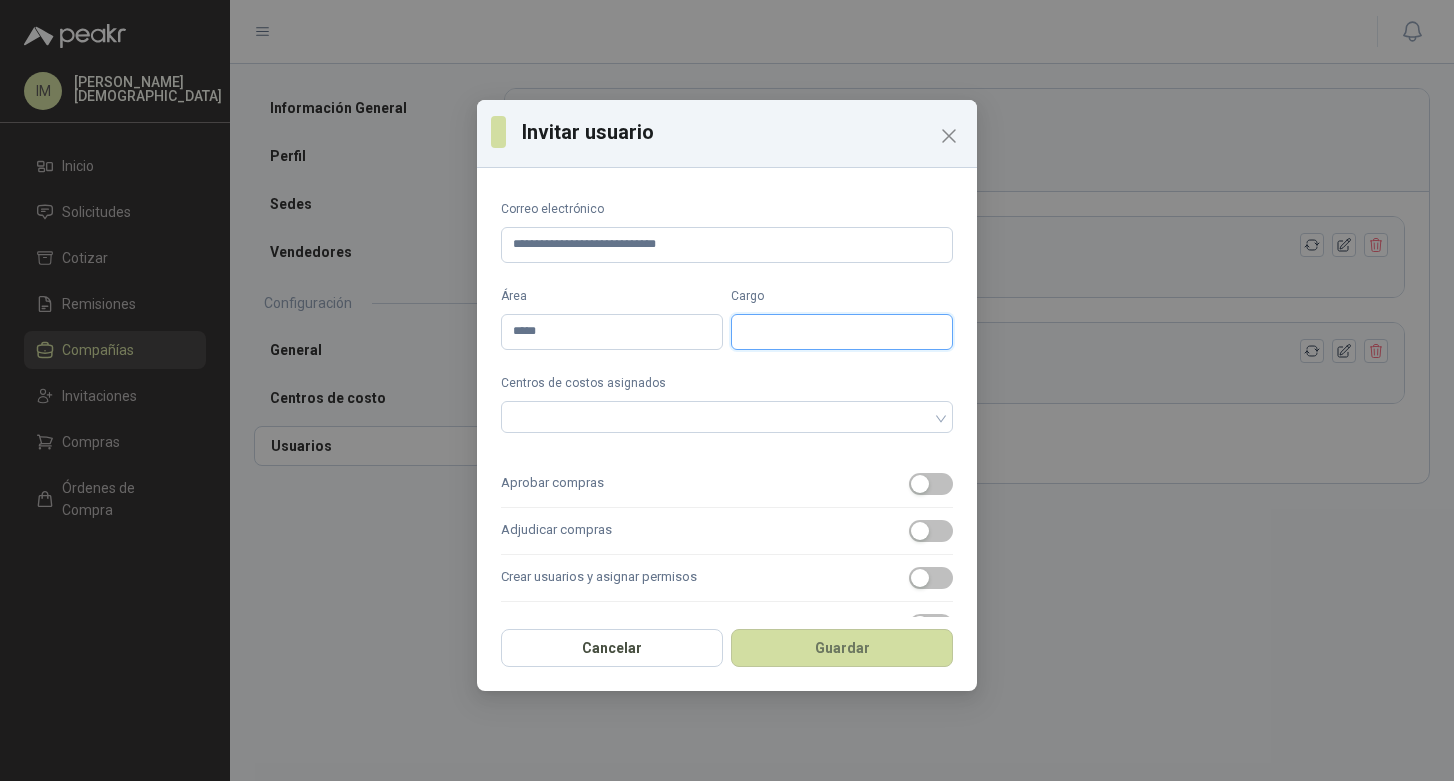click on "Cargo" at bounding box center (842, 332) 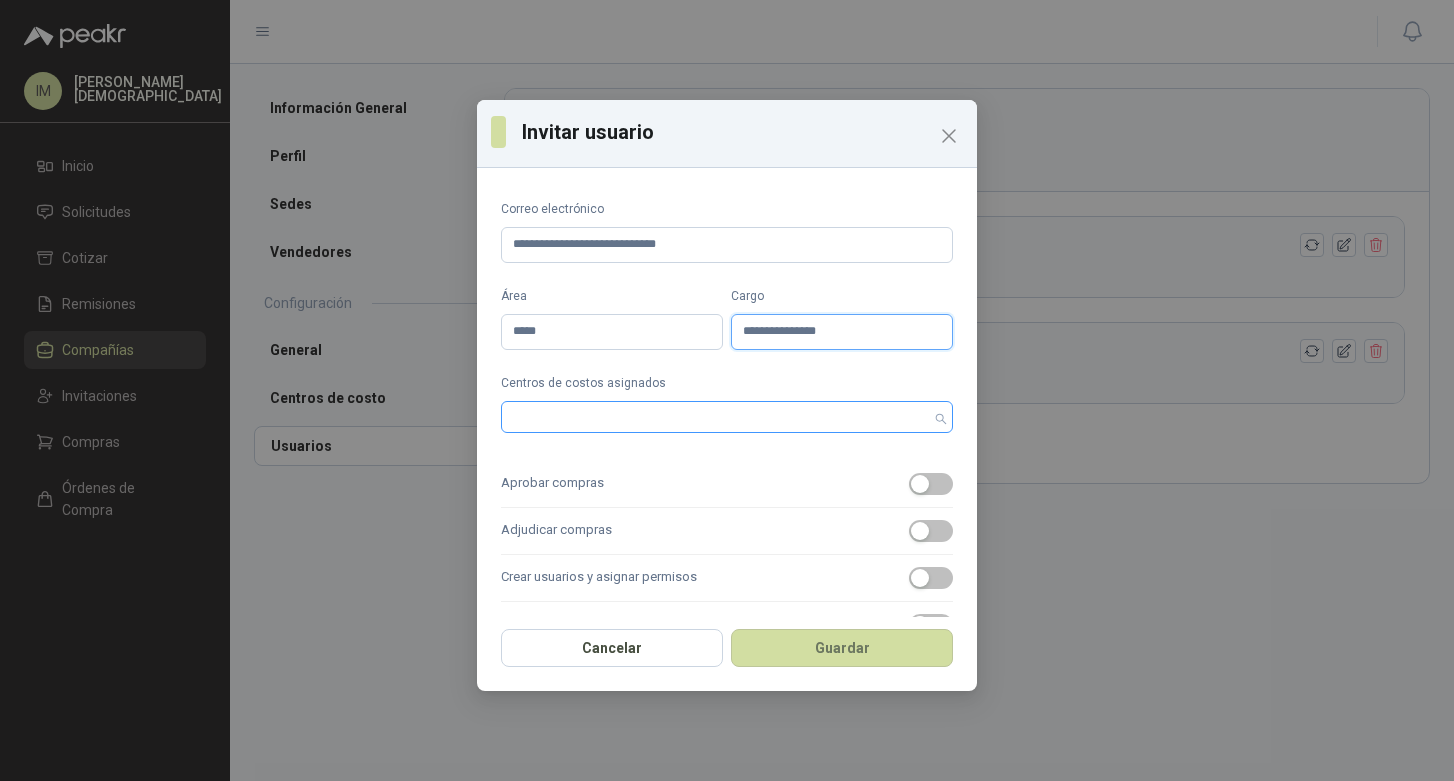 click at bounding box center [727, 417] 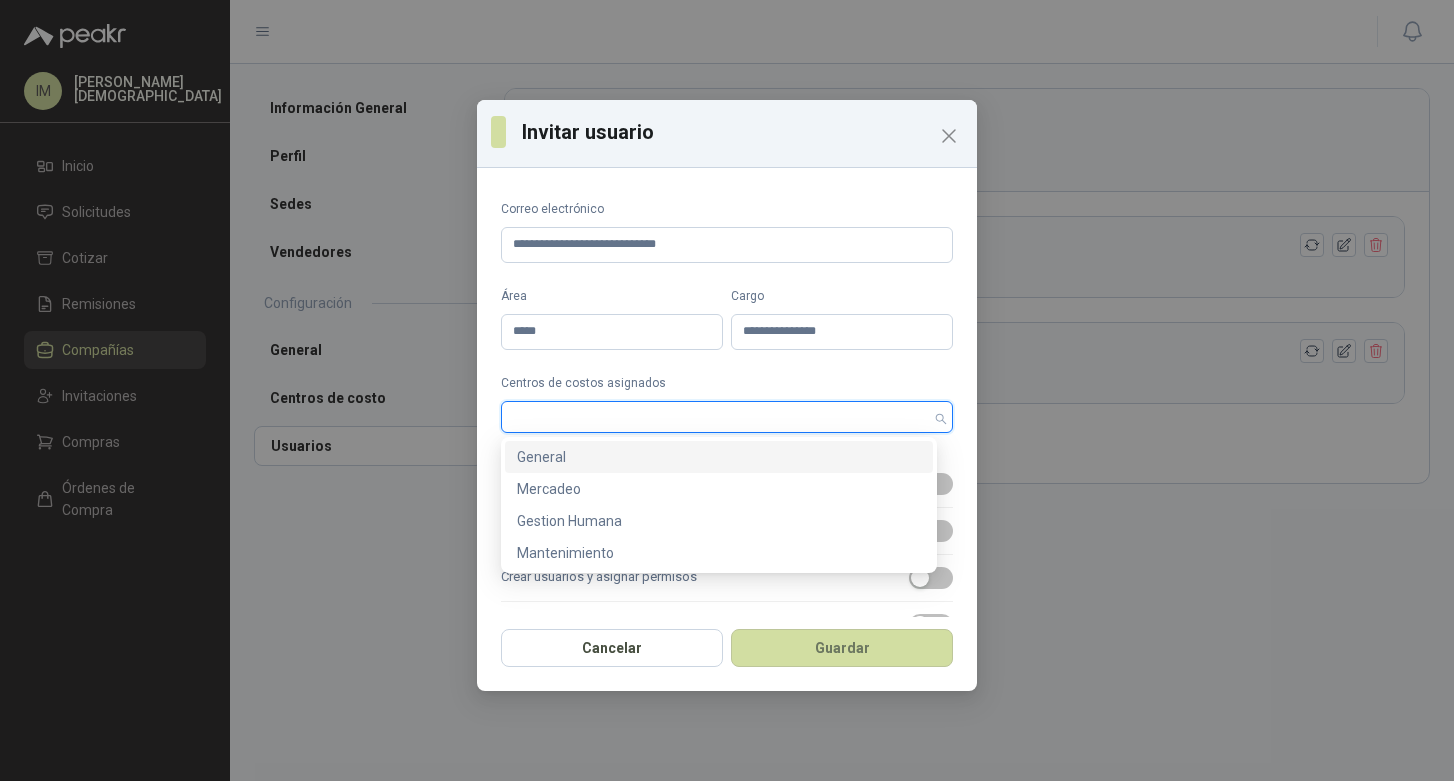 click on "General" at bounding box center [719, 457] 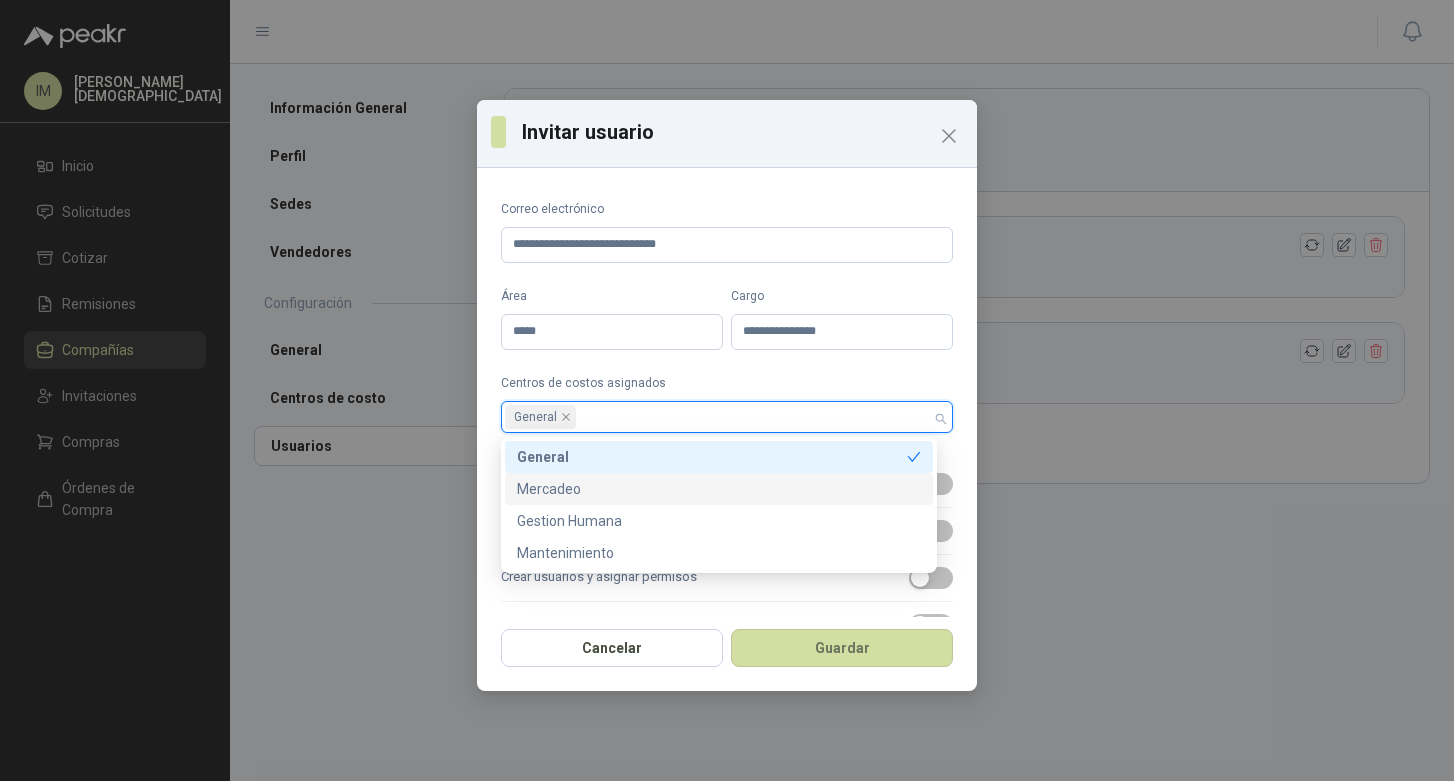 click on "Mercadeo" at bounding box center [719, 489] 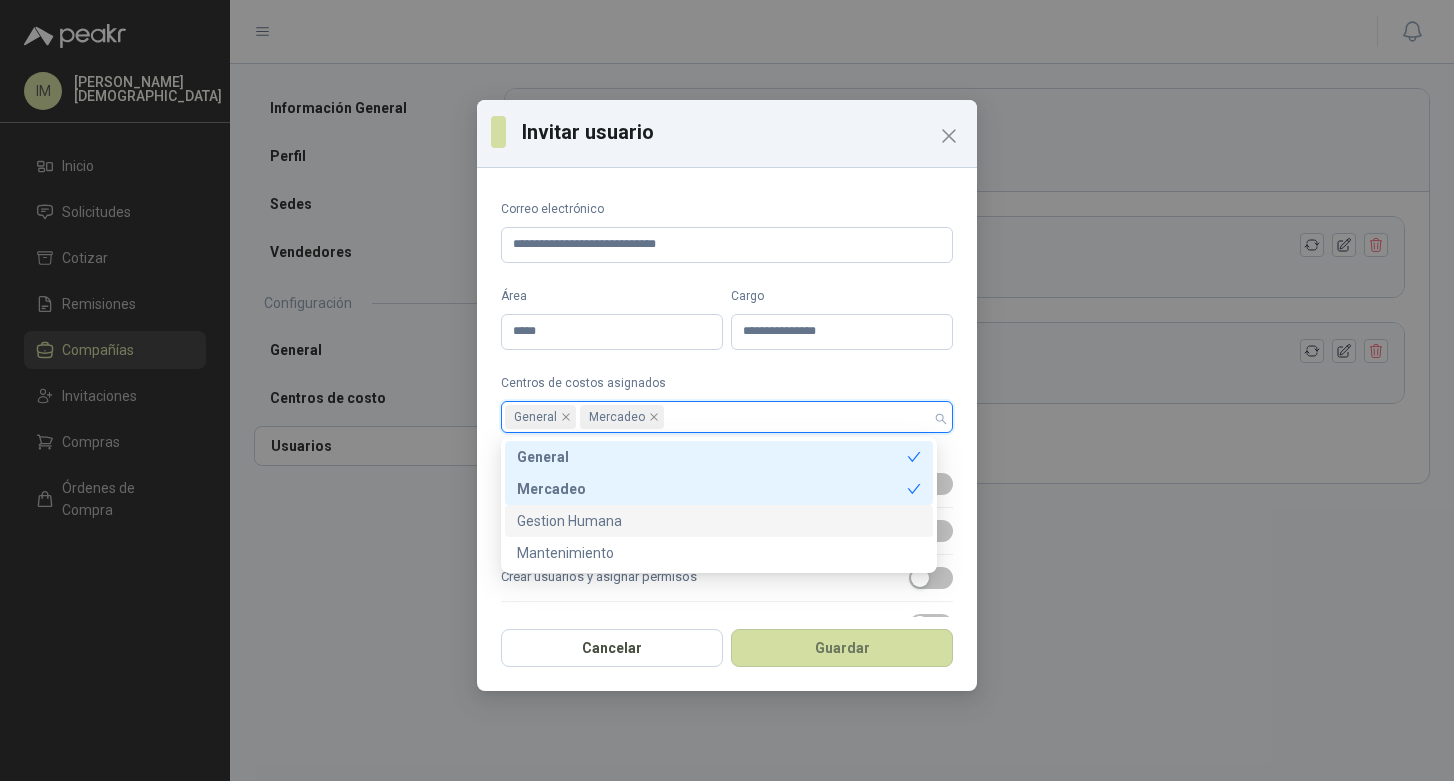 click on "Gestion Humana" at bounding box center [719, 521] 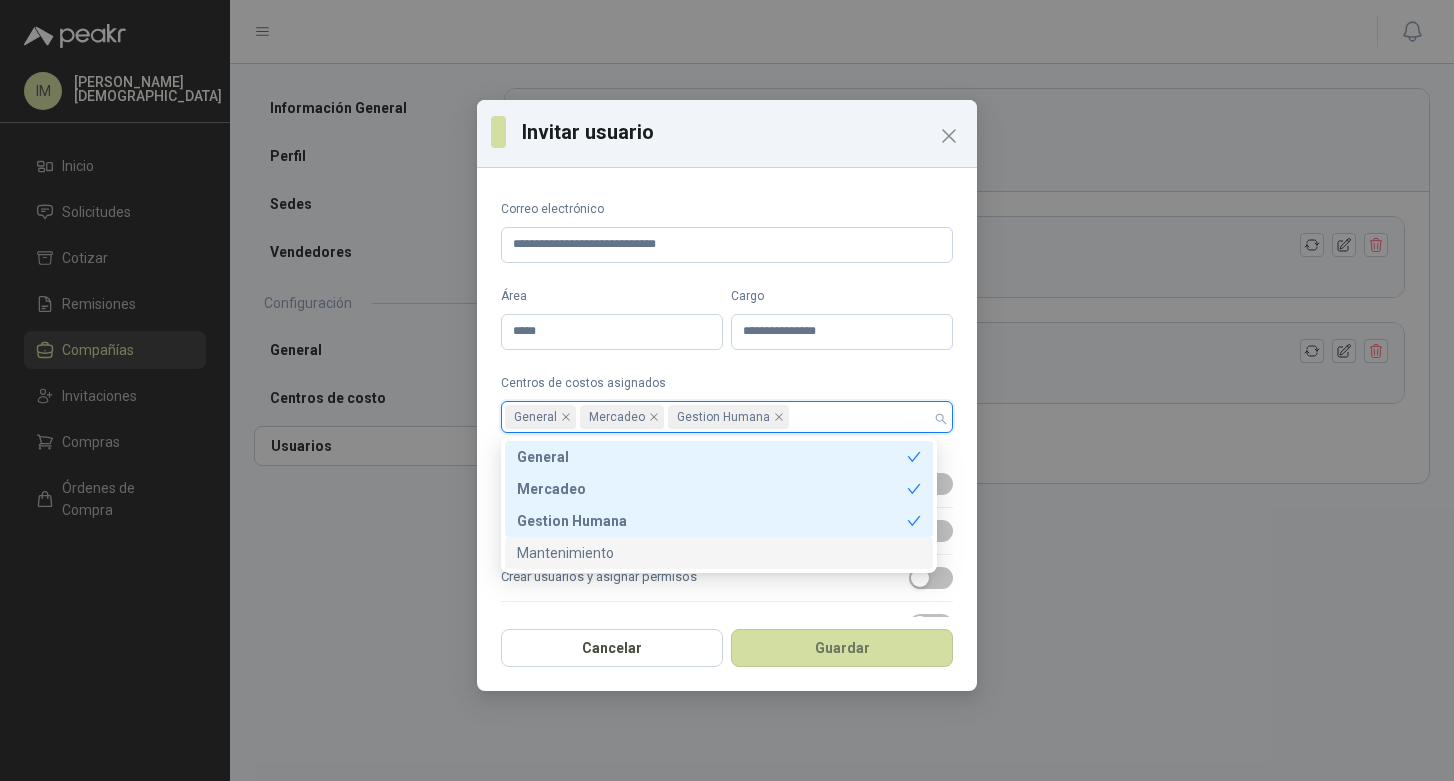 click on "Mantenimiento" at bounding box center [719, 553] 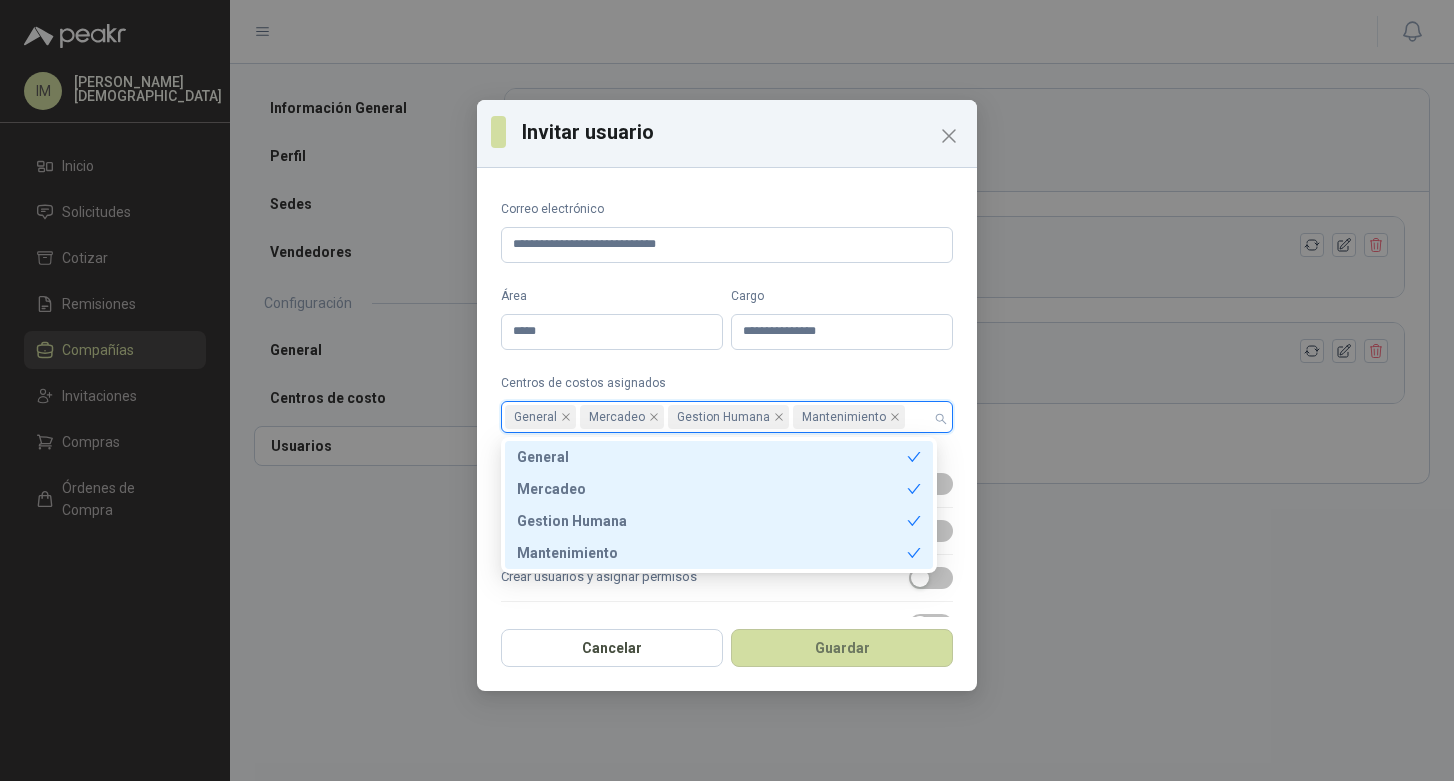 click on "**********" at bounding box center (727, 589) 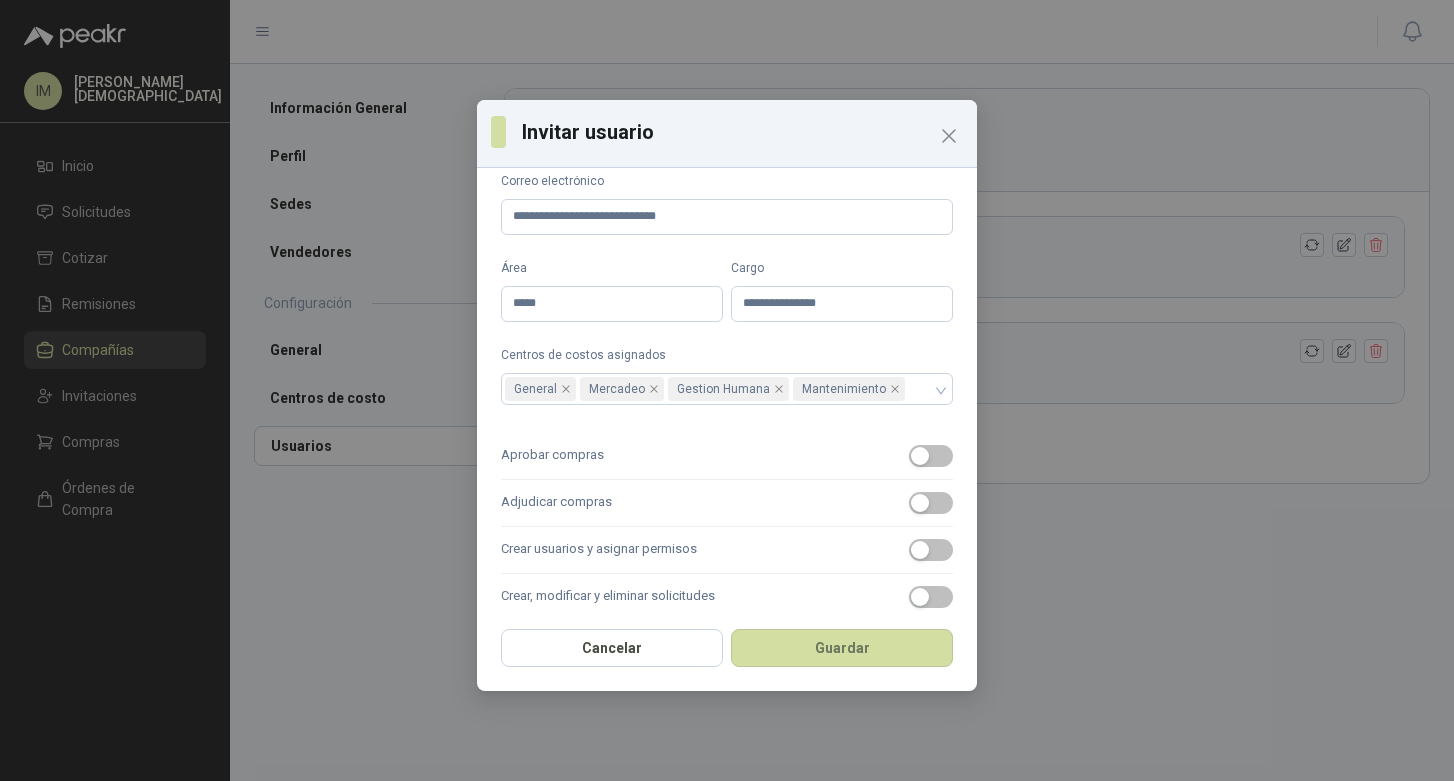 scroll, scrollTop: 46, scrollLeft: 0, axis: vertical 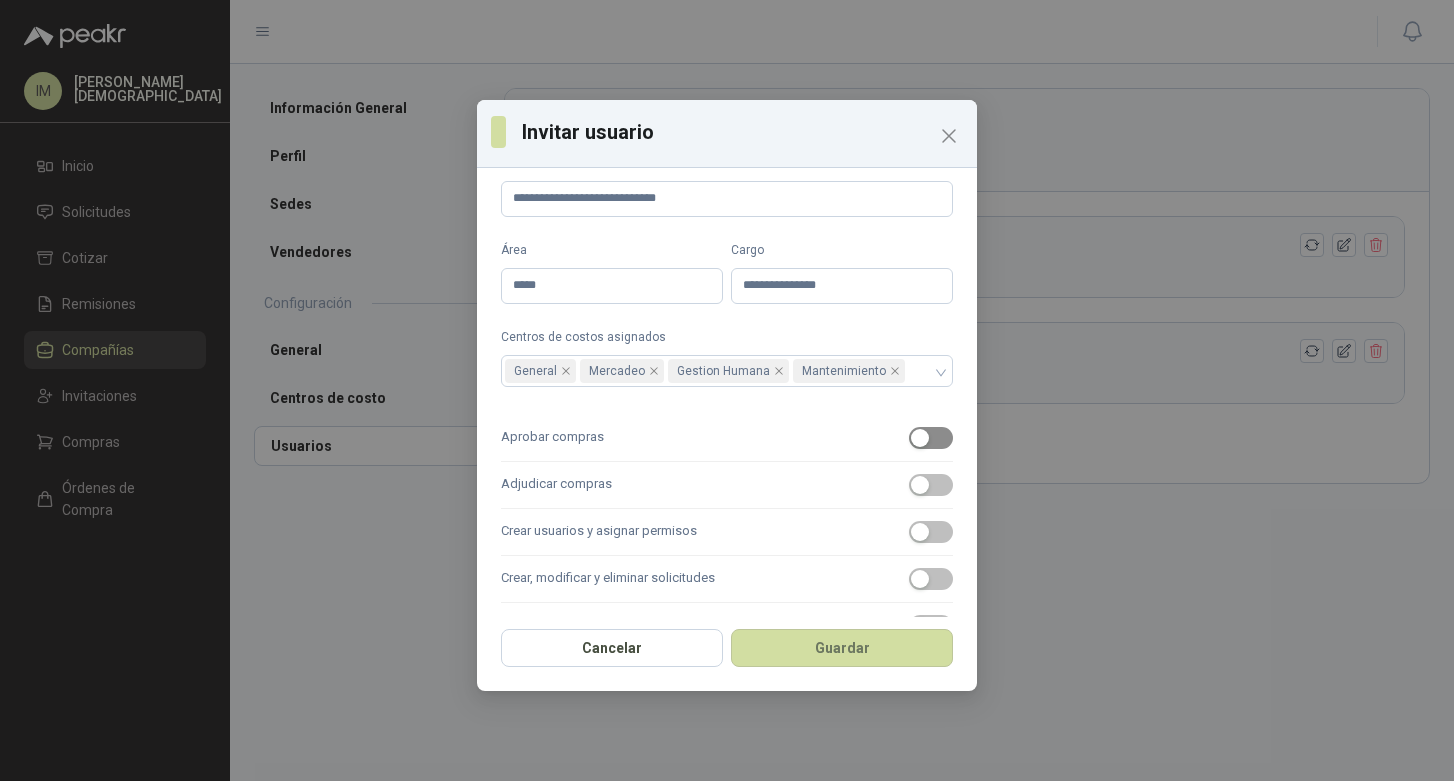 click at bounding box center [920, 438] 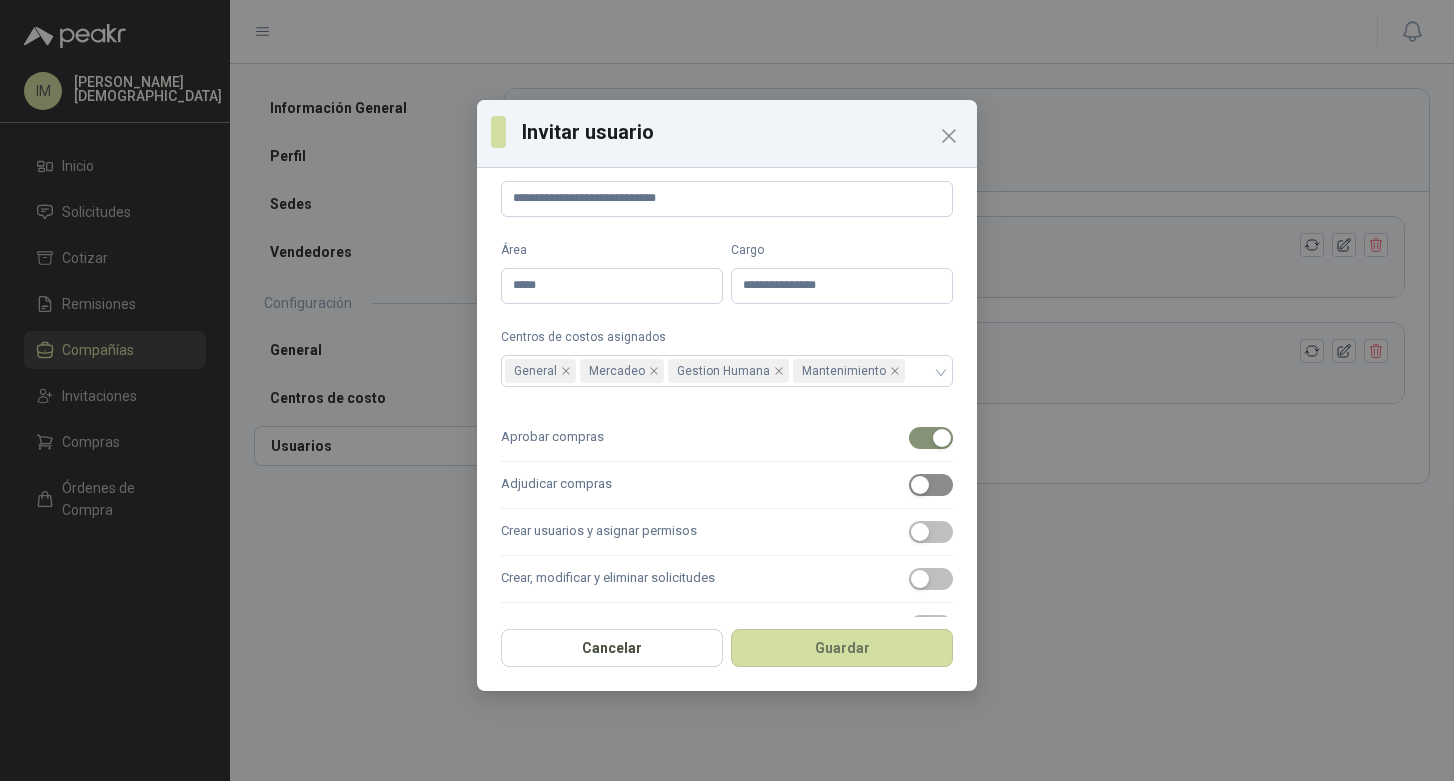 click at bounding box center [931, 485] 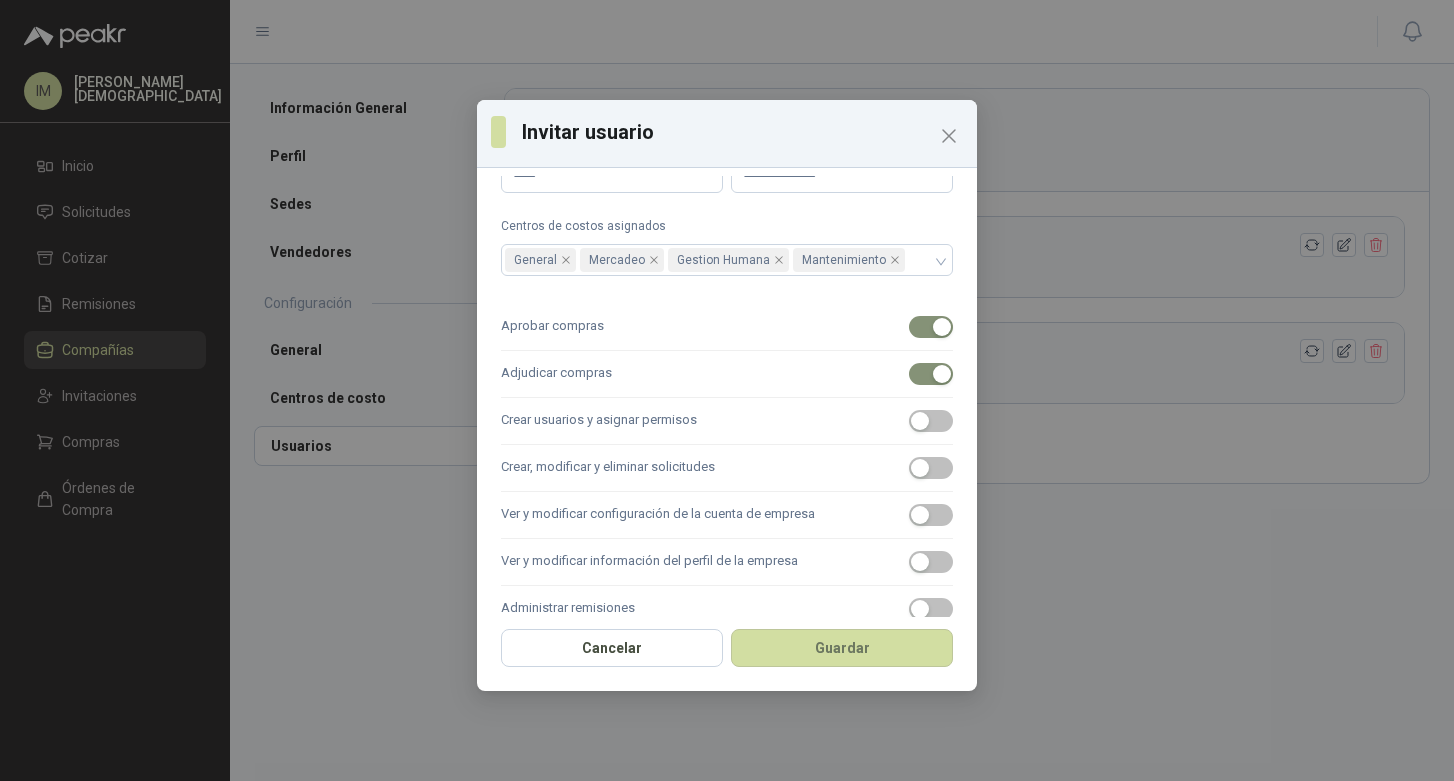scroll, scrollTop: 159, scrollLeft: 0, axis: vertical 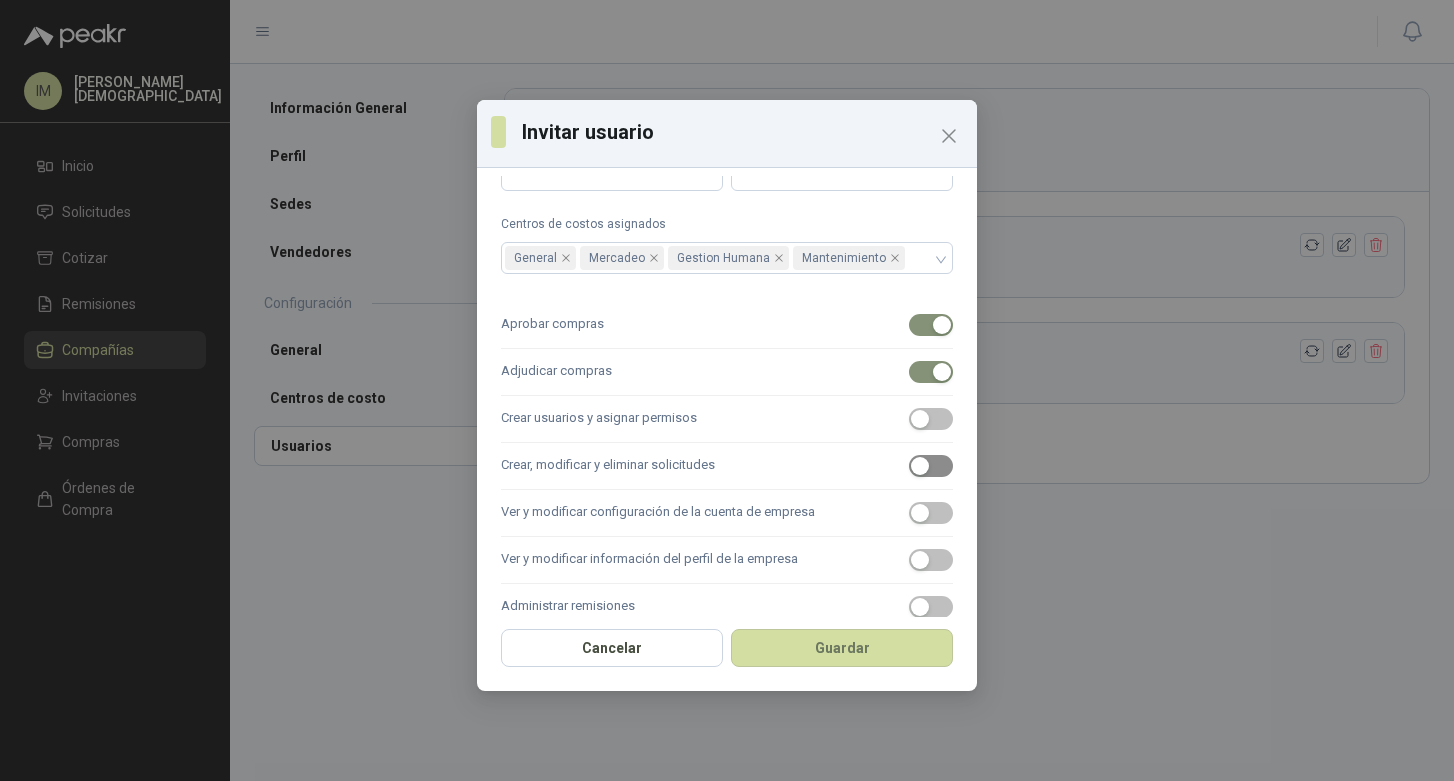 click at bounding box center (920, 466) 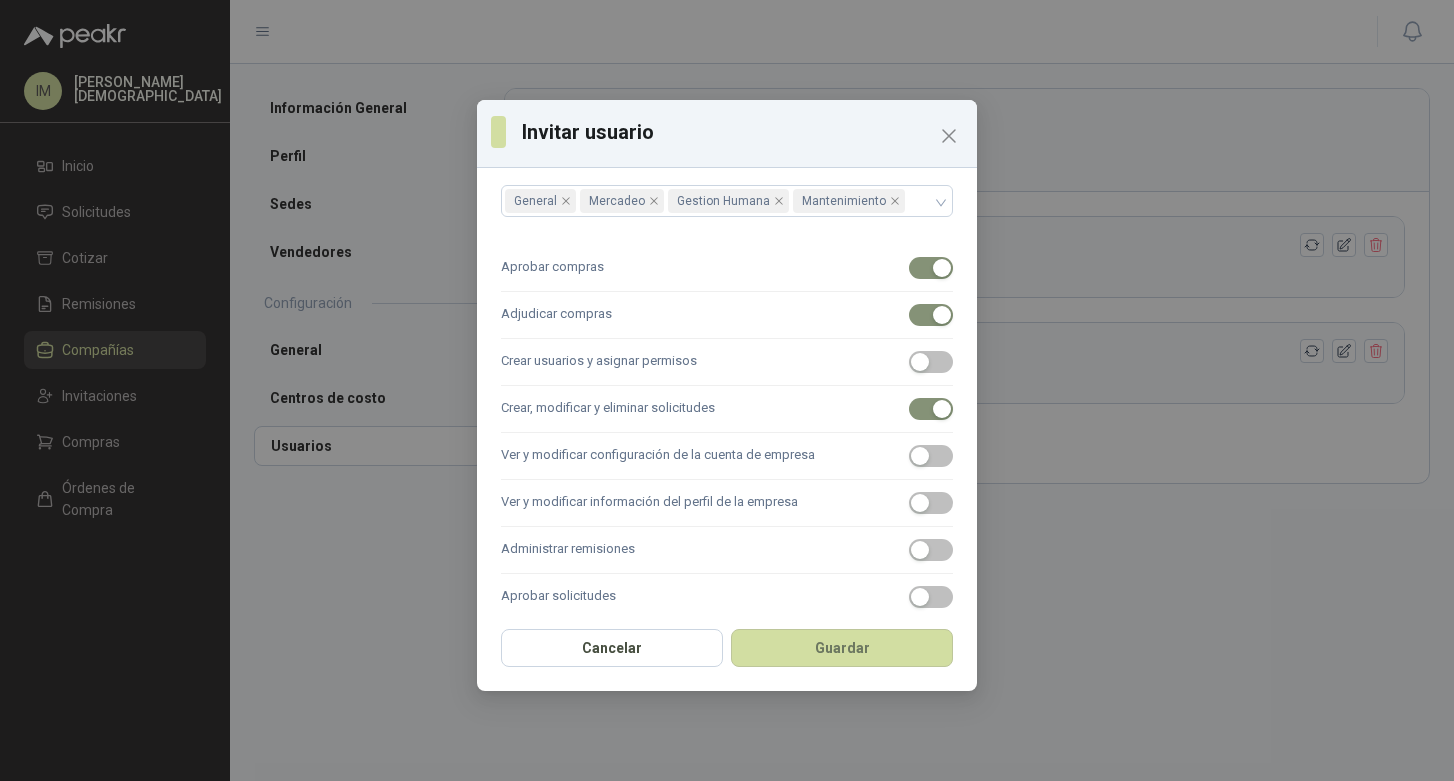 scroll, scrollTop: 226, scrollLeft: 0, axis: vertical 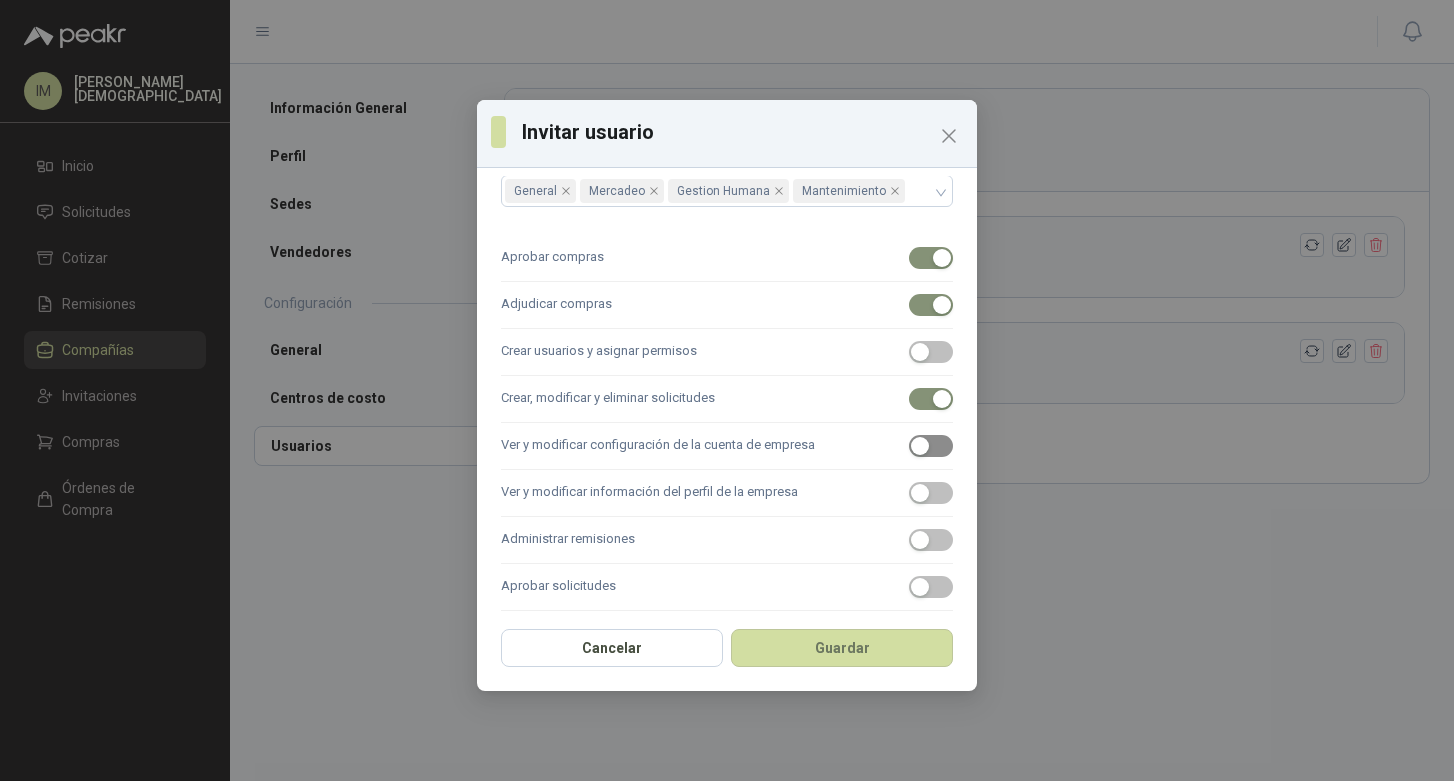click at bounding box center [920, 446] 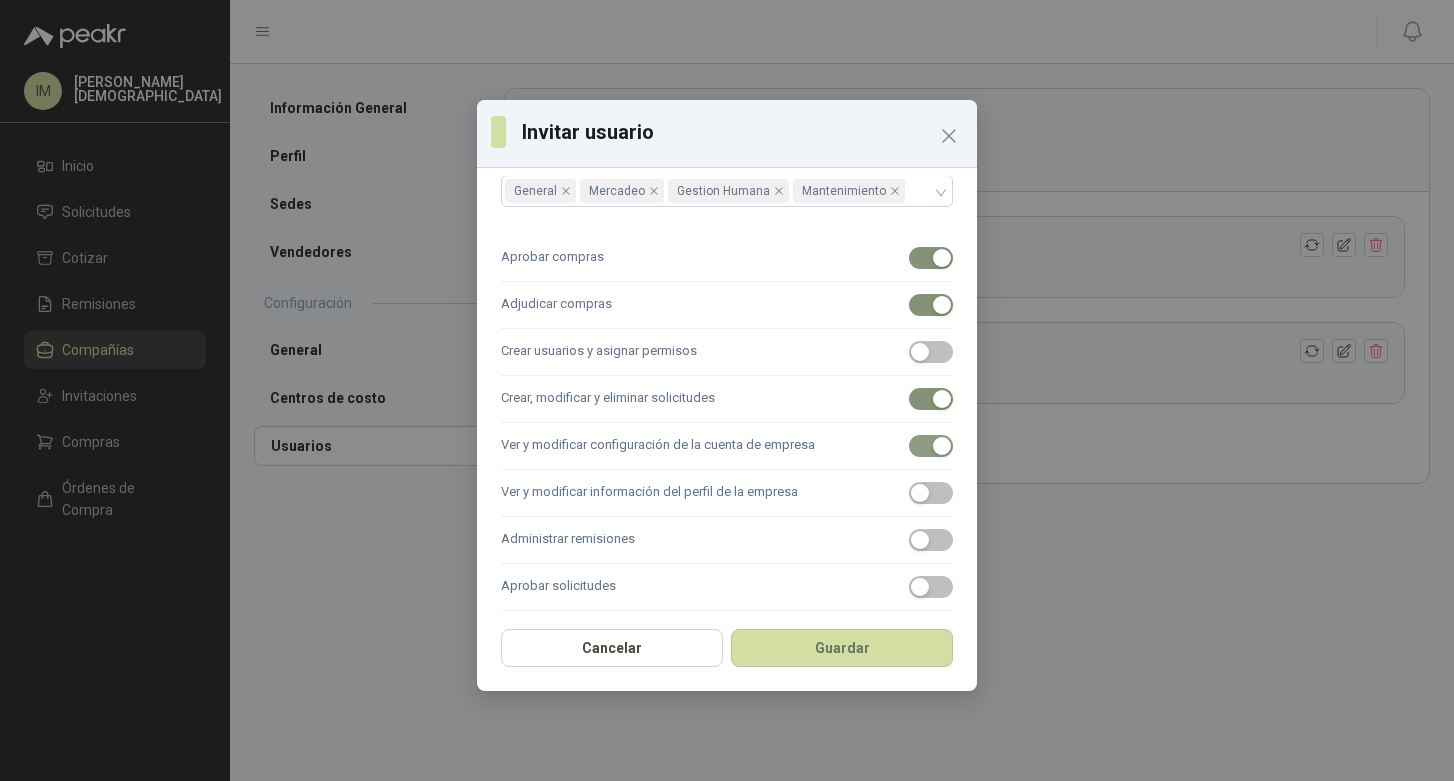 click at bounding box center [942, 446] 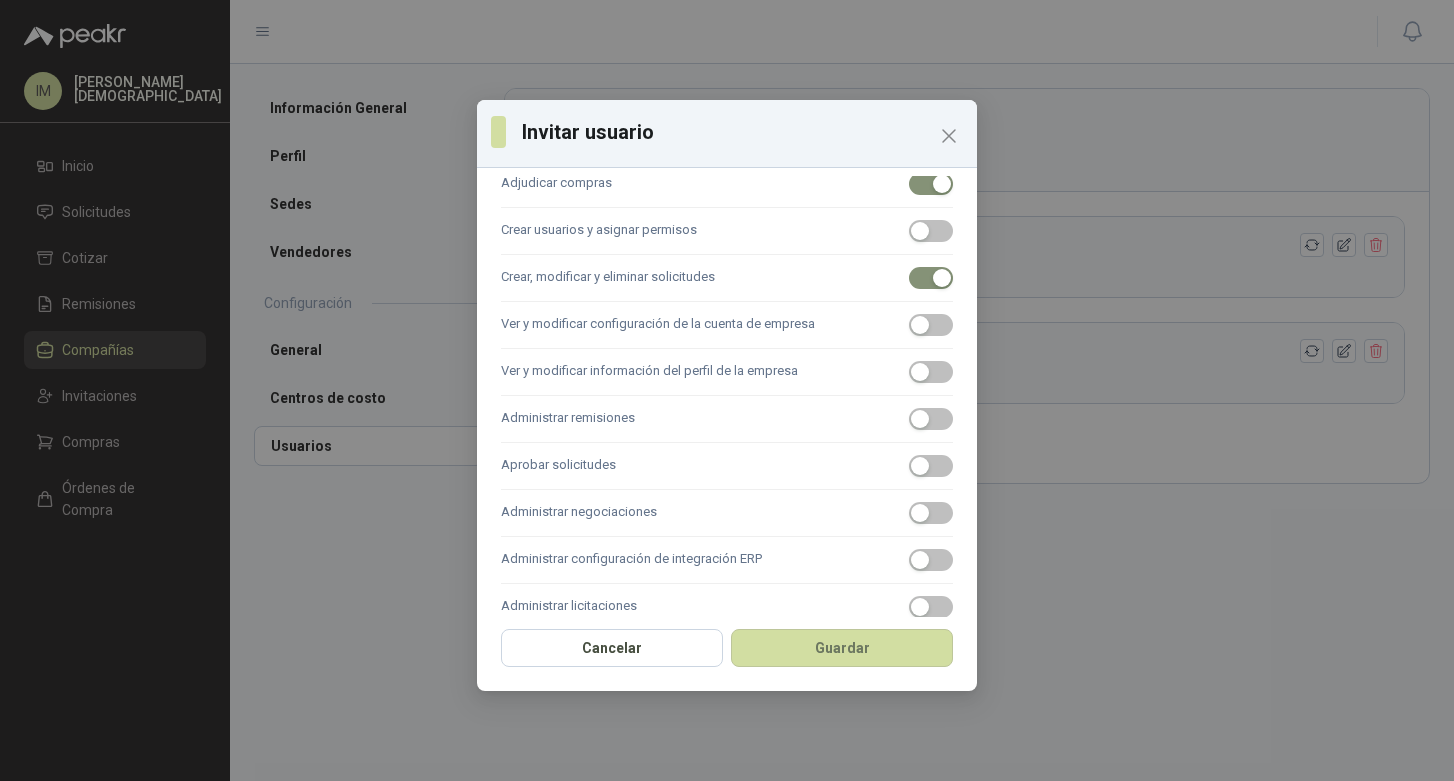 scroll, scrollTop: 376, scrollLeft: 0, axis: vertical 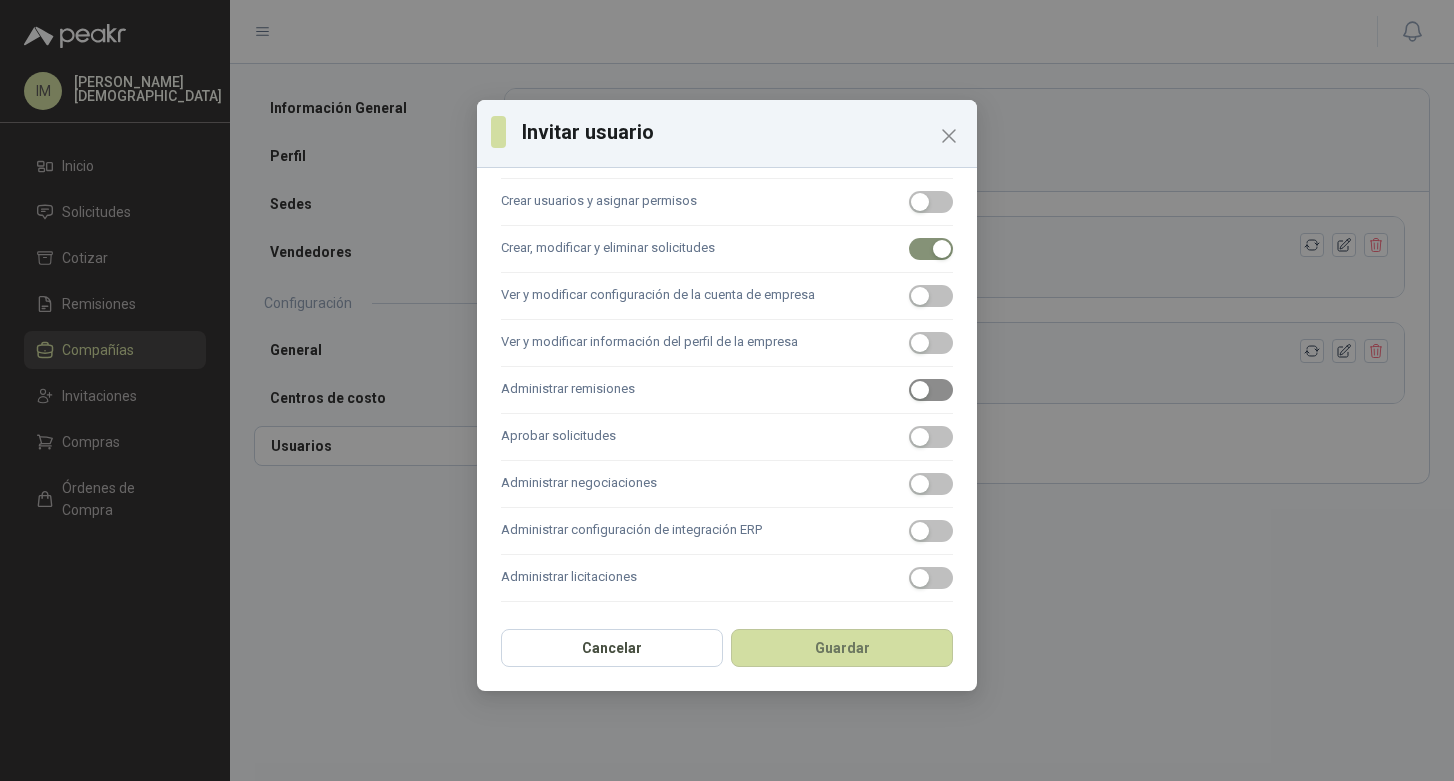 click at bounding box center (920, 390) 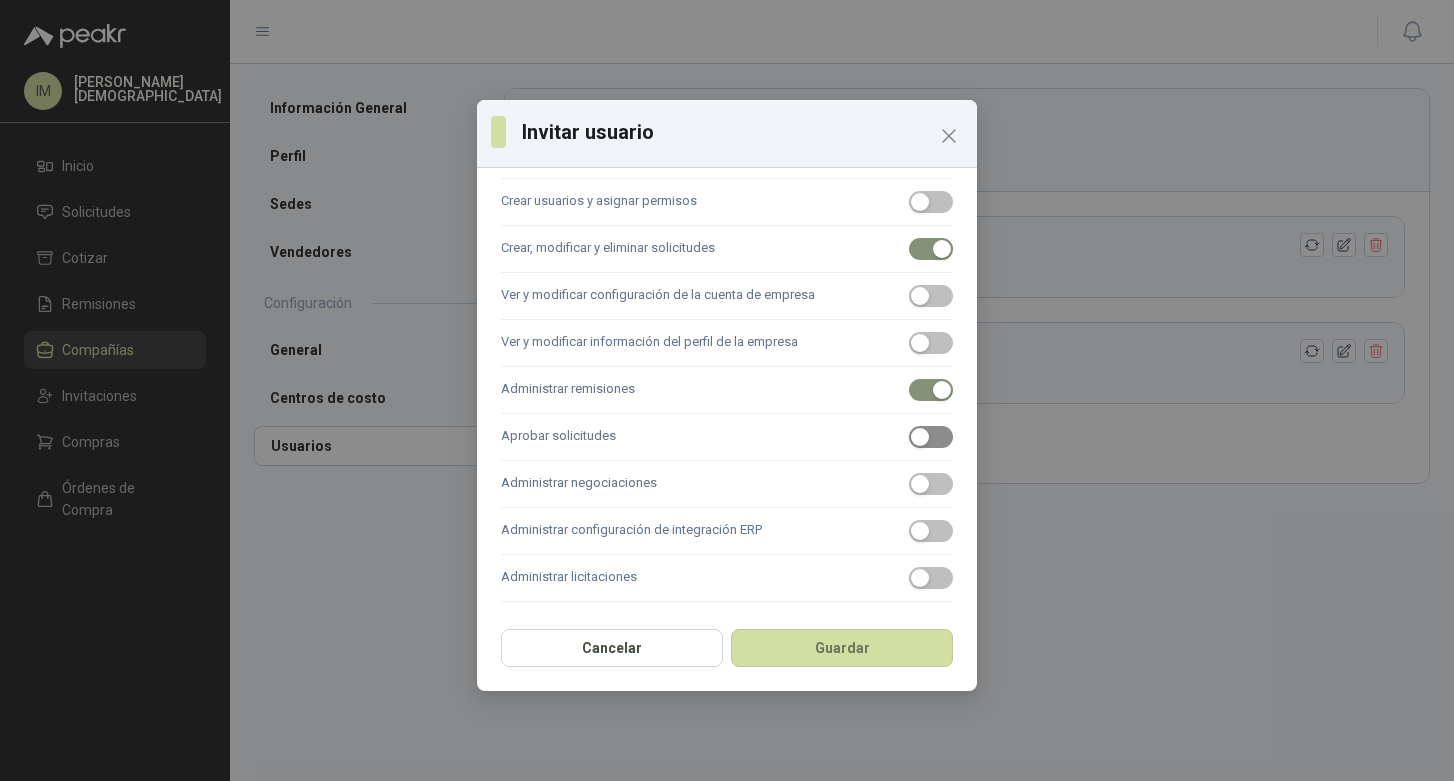 click at bounding box center (920, 437) 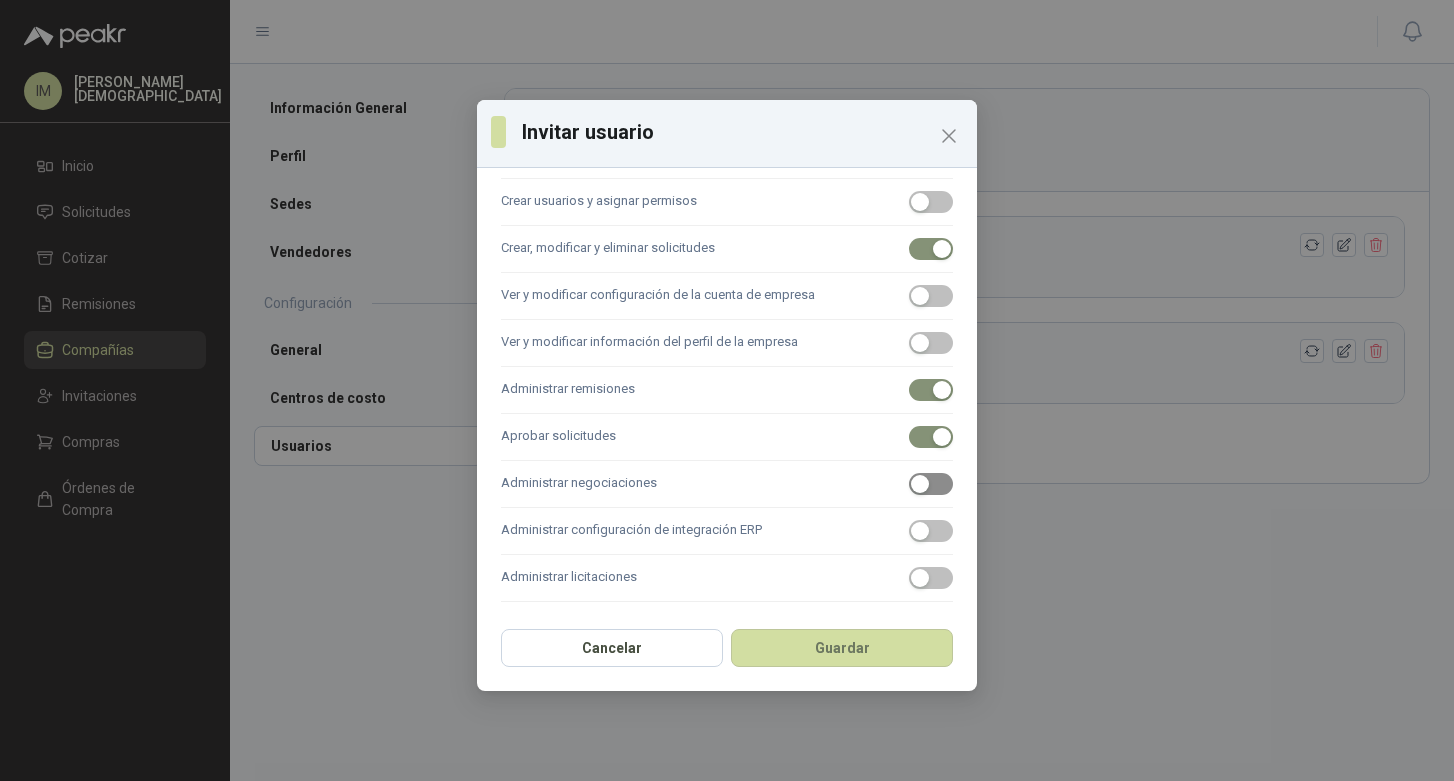 click at bounding box center (920, 484) 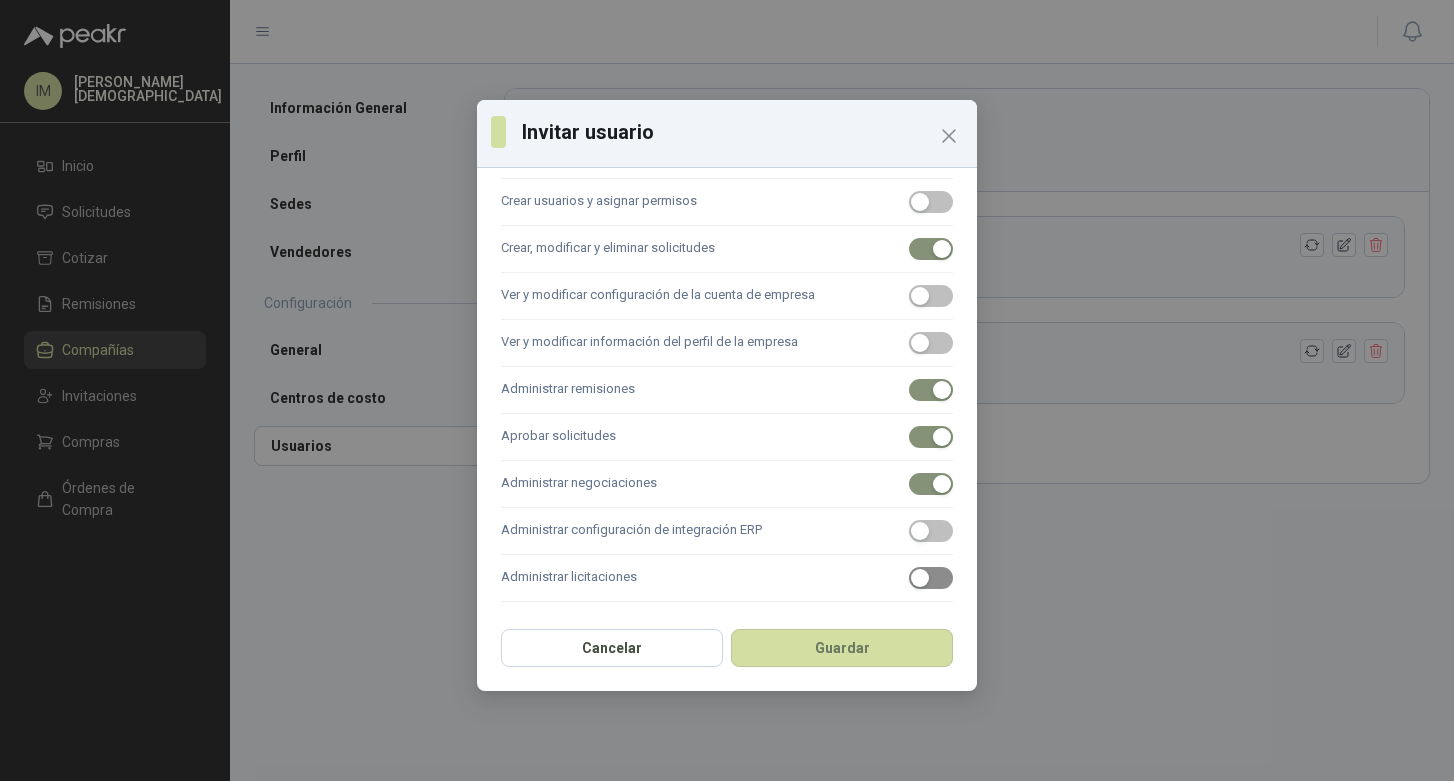 click at bounding box center (920, 578) 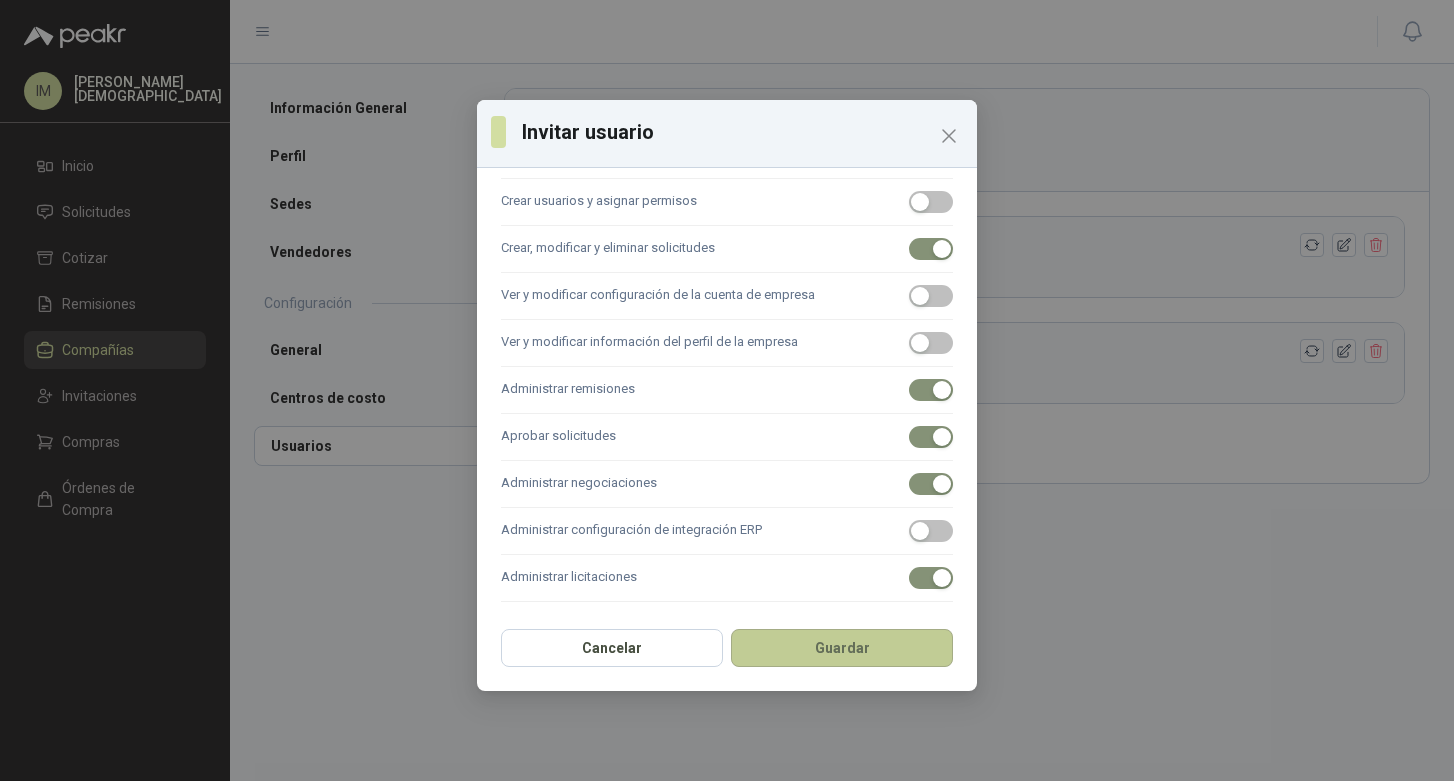 click on "Guardar" at bounding box center (842, 648) 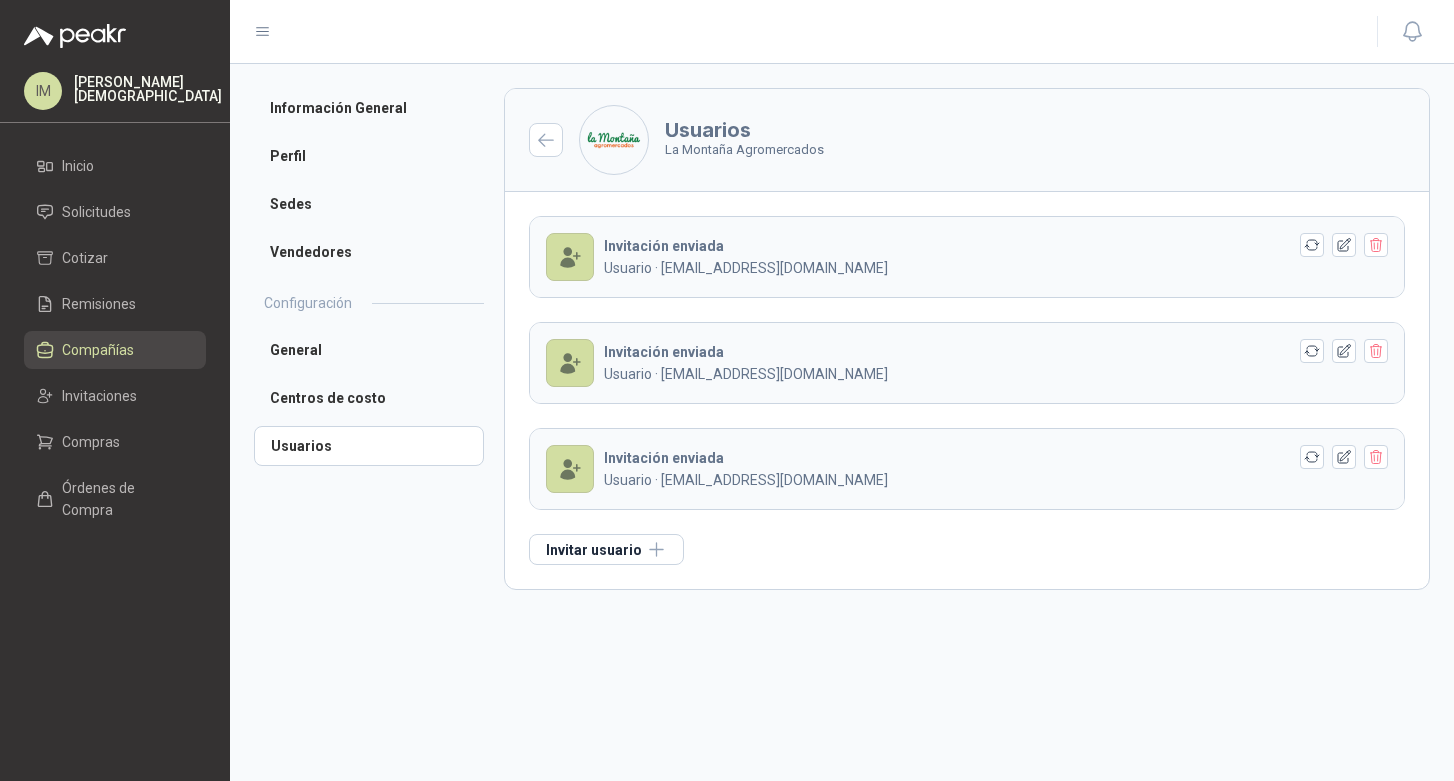 click on "Usuario · [EMAIL_ADDRESS][DOMAIN_NAME]" at bounding box center [961, 268] 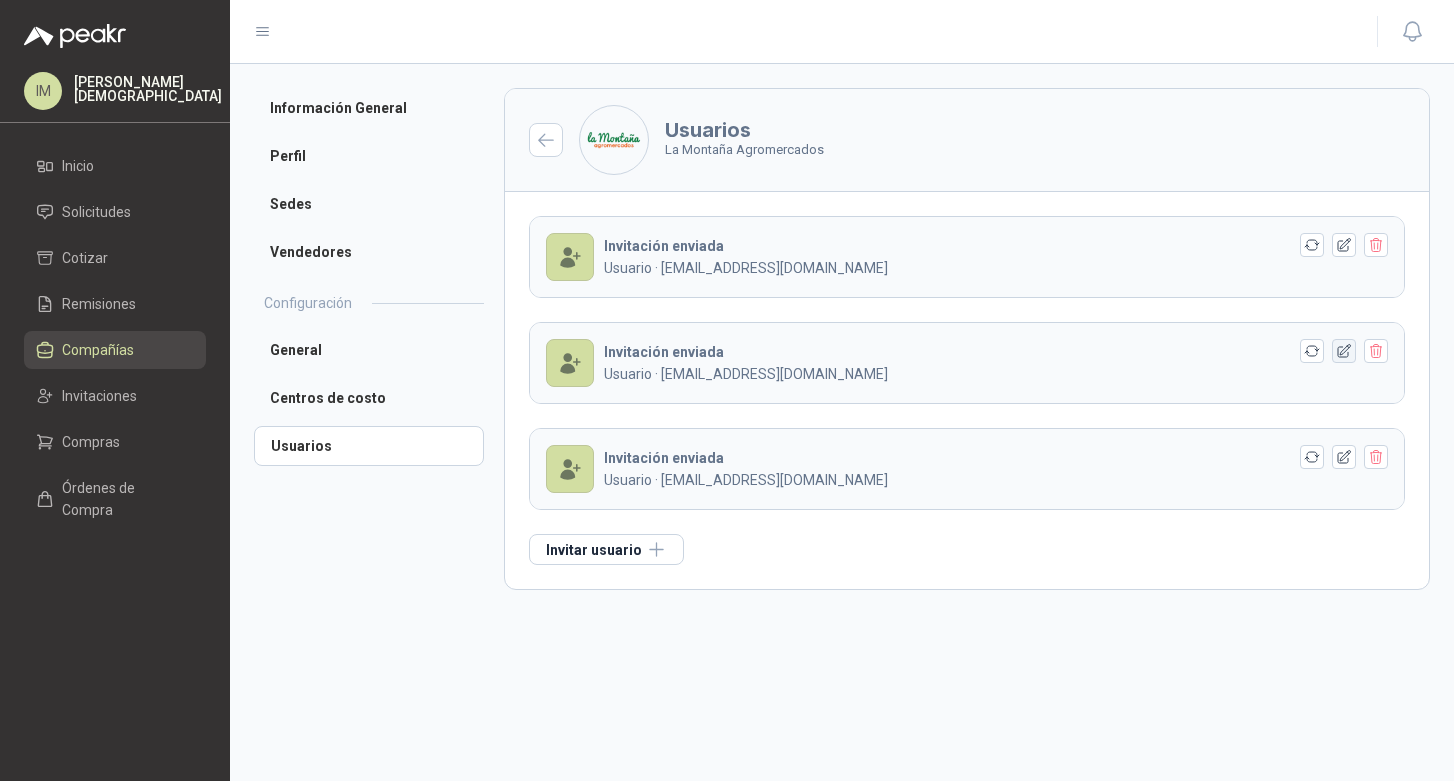 click 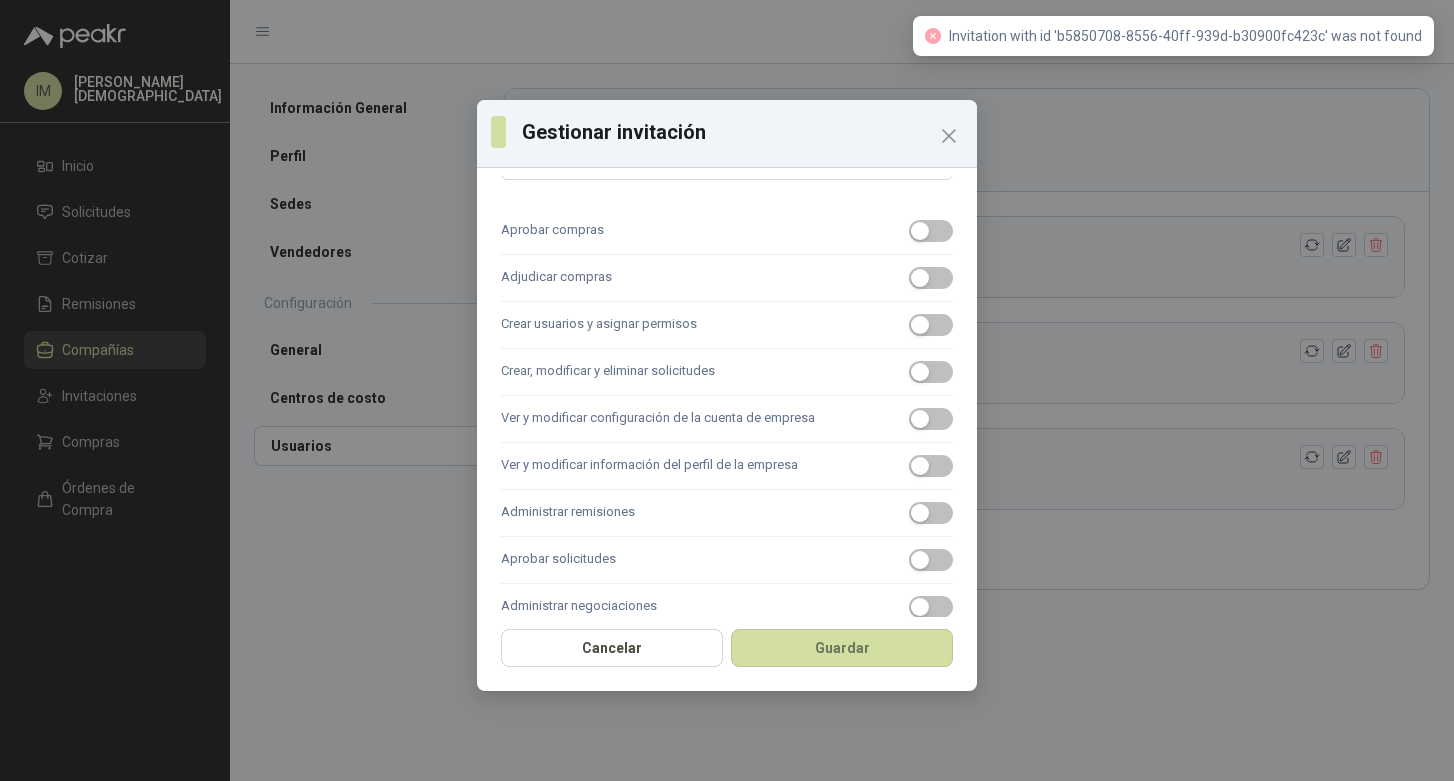 scroll, scrollTop: 256, scrollLeft: 0, axis: vertical 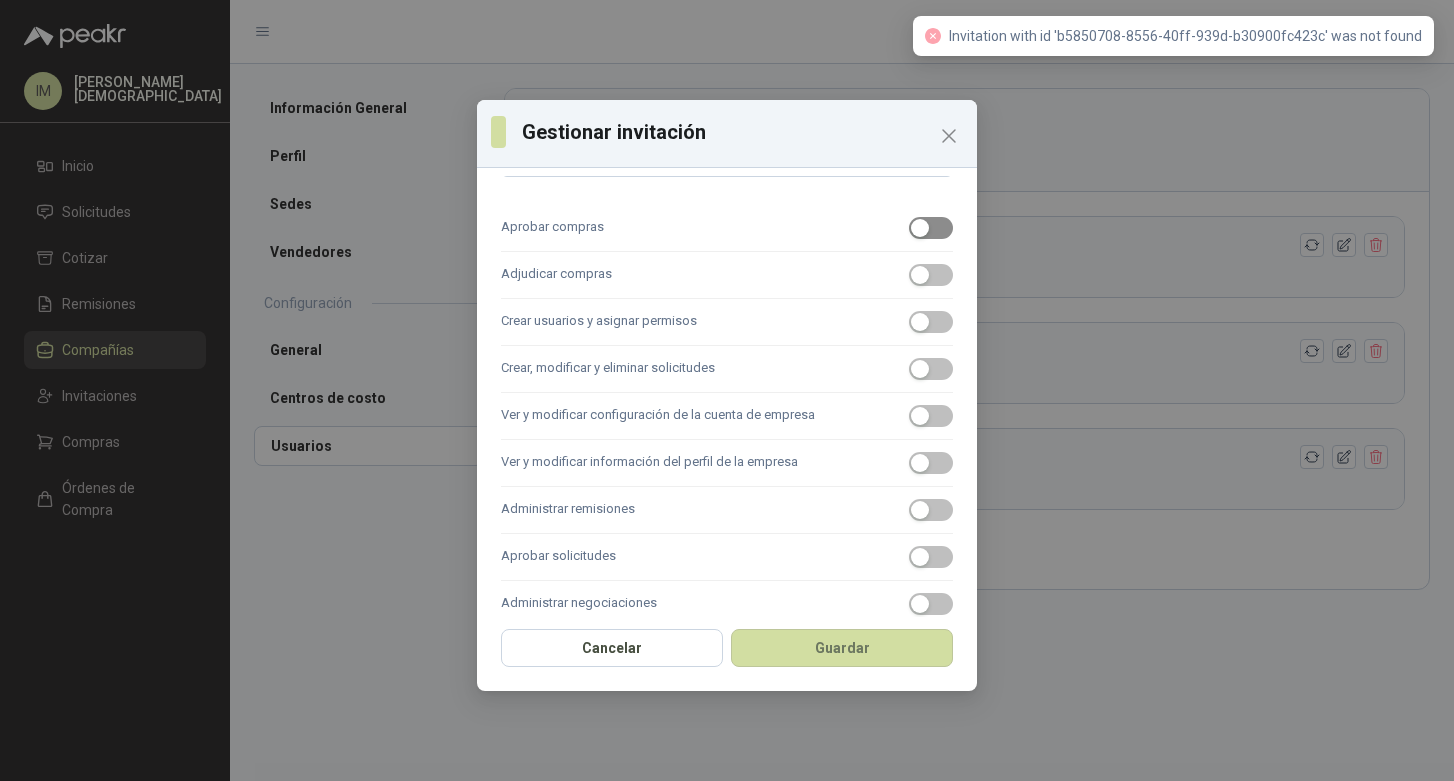click at bounding box center (920, 228) 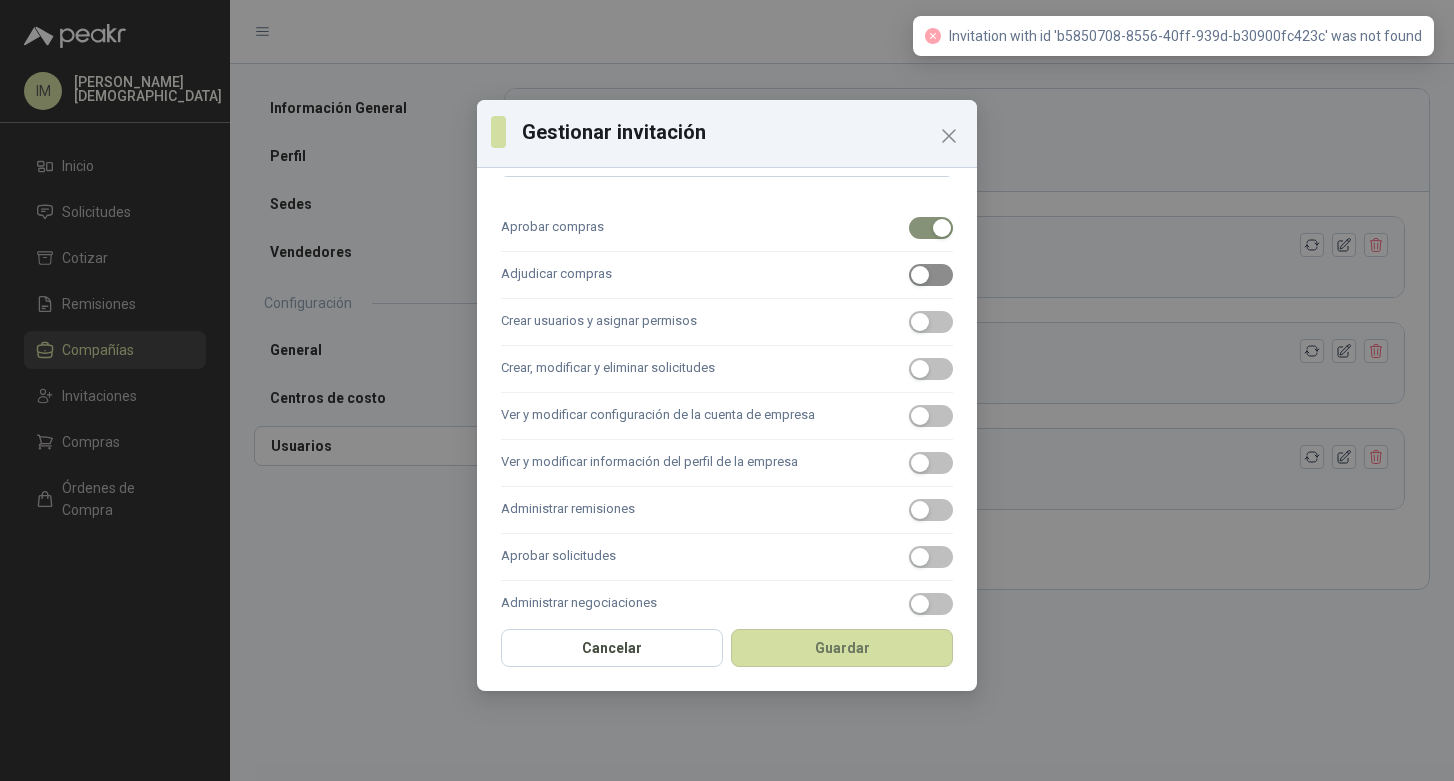 click at bounding box center (920, 275) 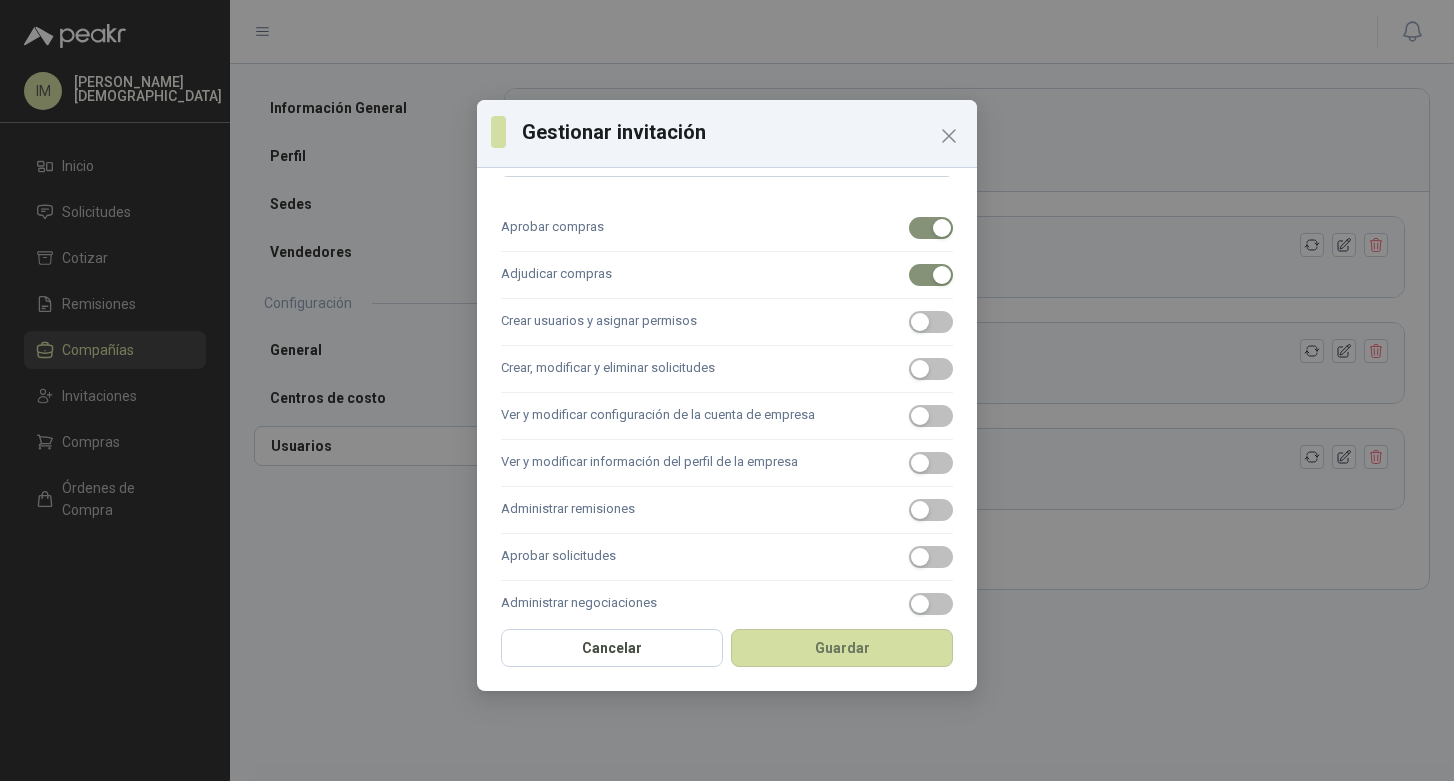 click on "Crear usuarios y asignar permisos" at bounding box center [727, 322] 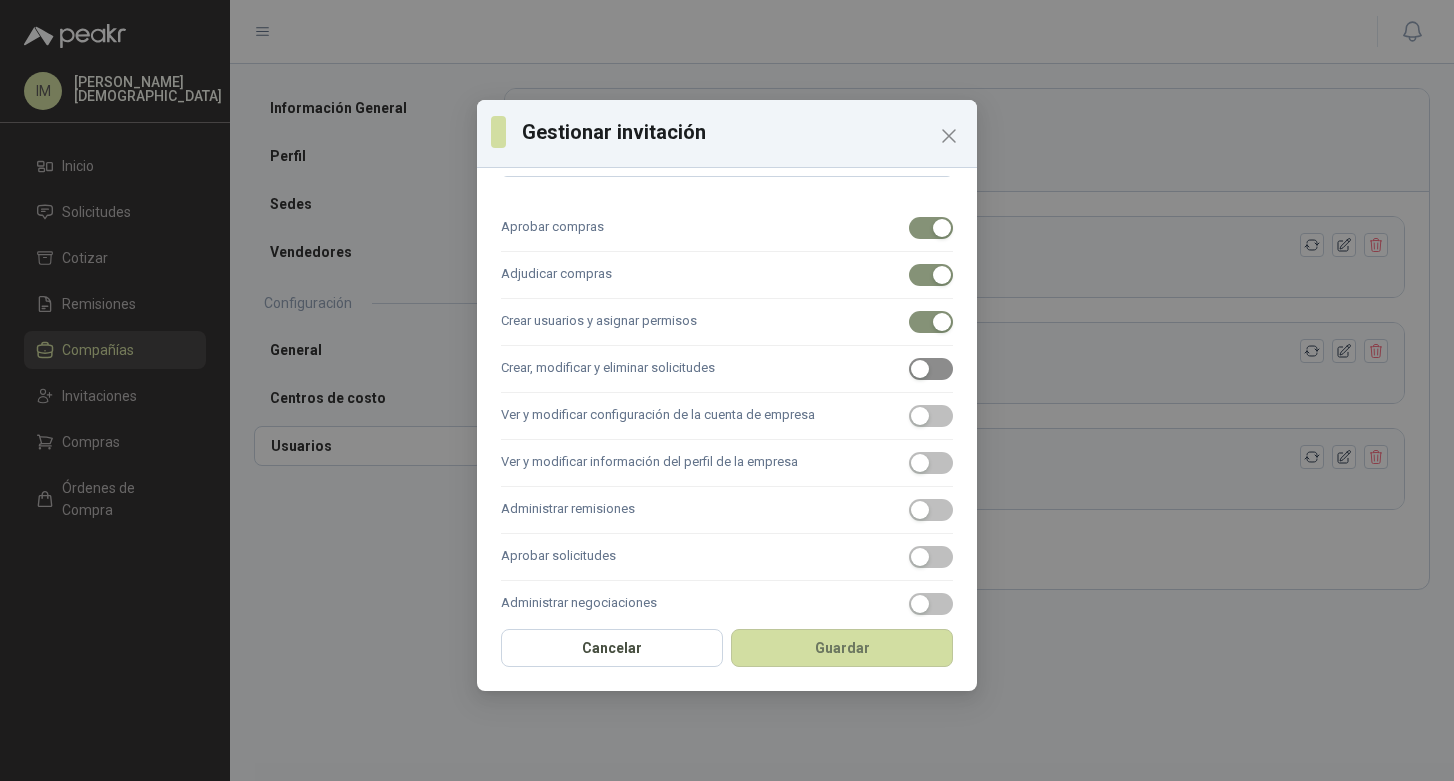 click at bounding box center (920, 369) 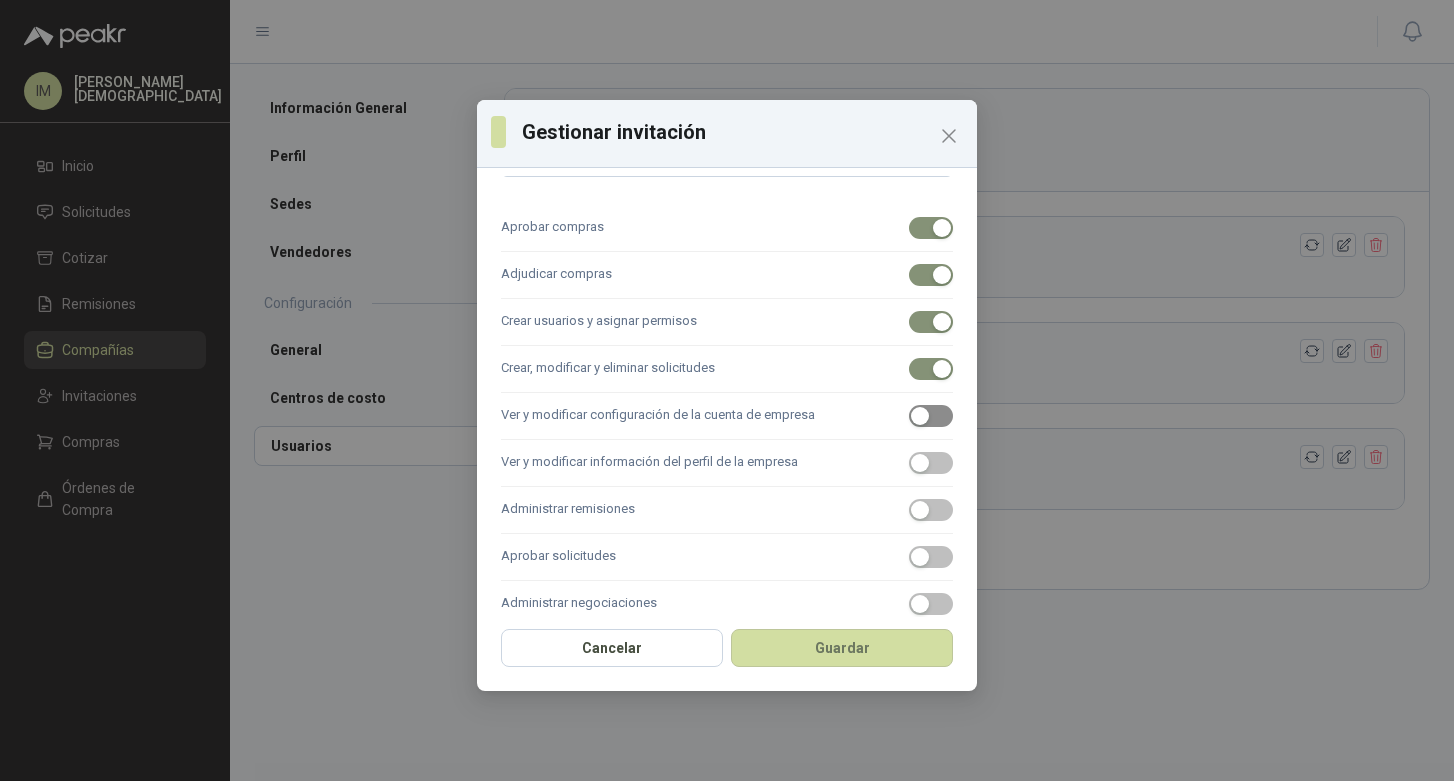 click at bounding box center (920, 416) 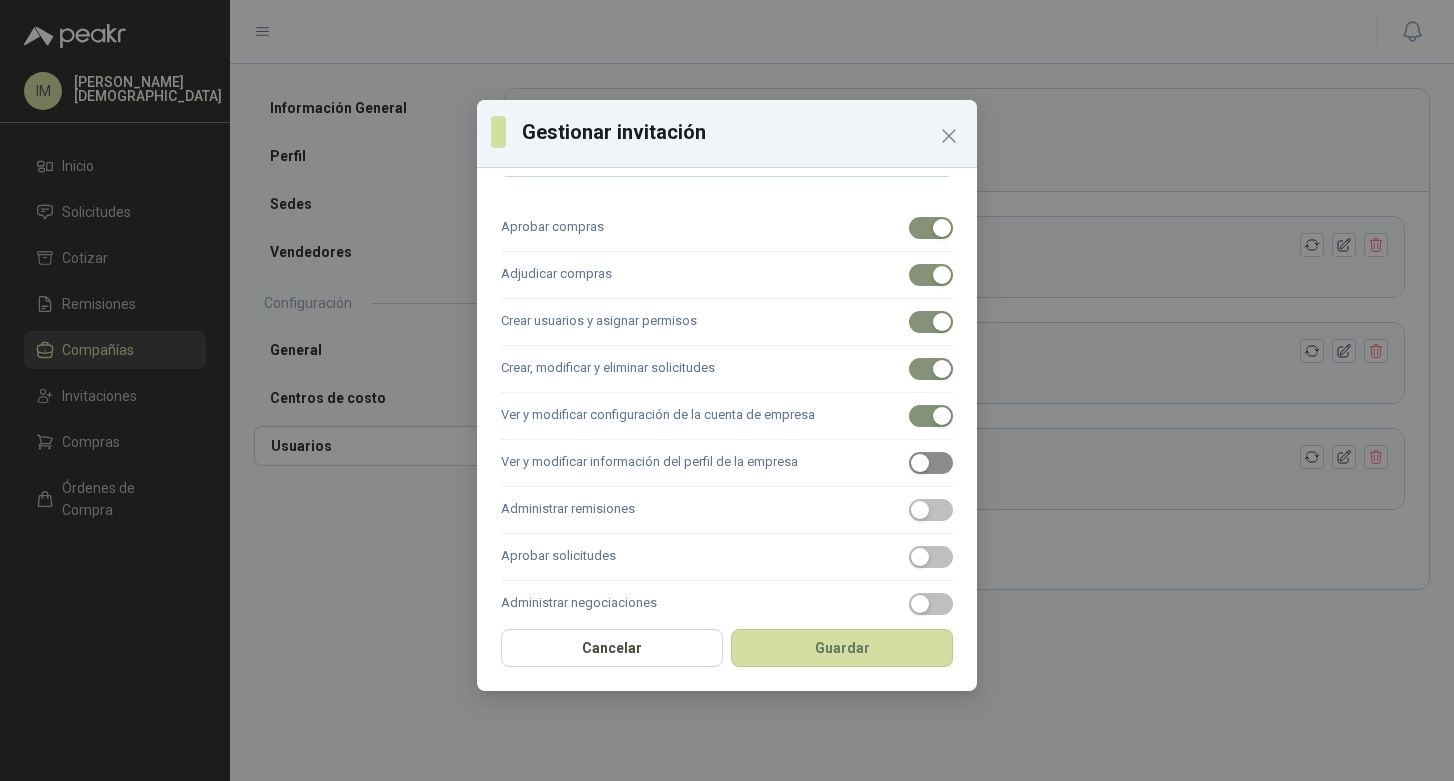 click at bounding box center [920, 463] 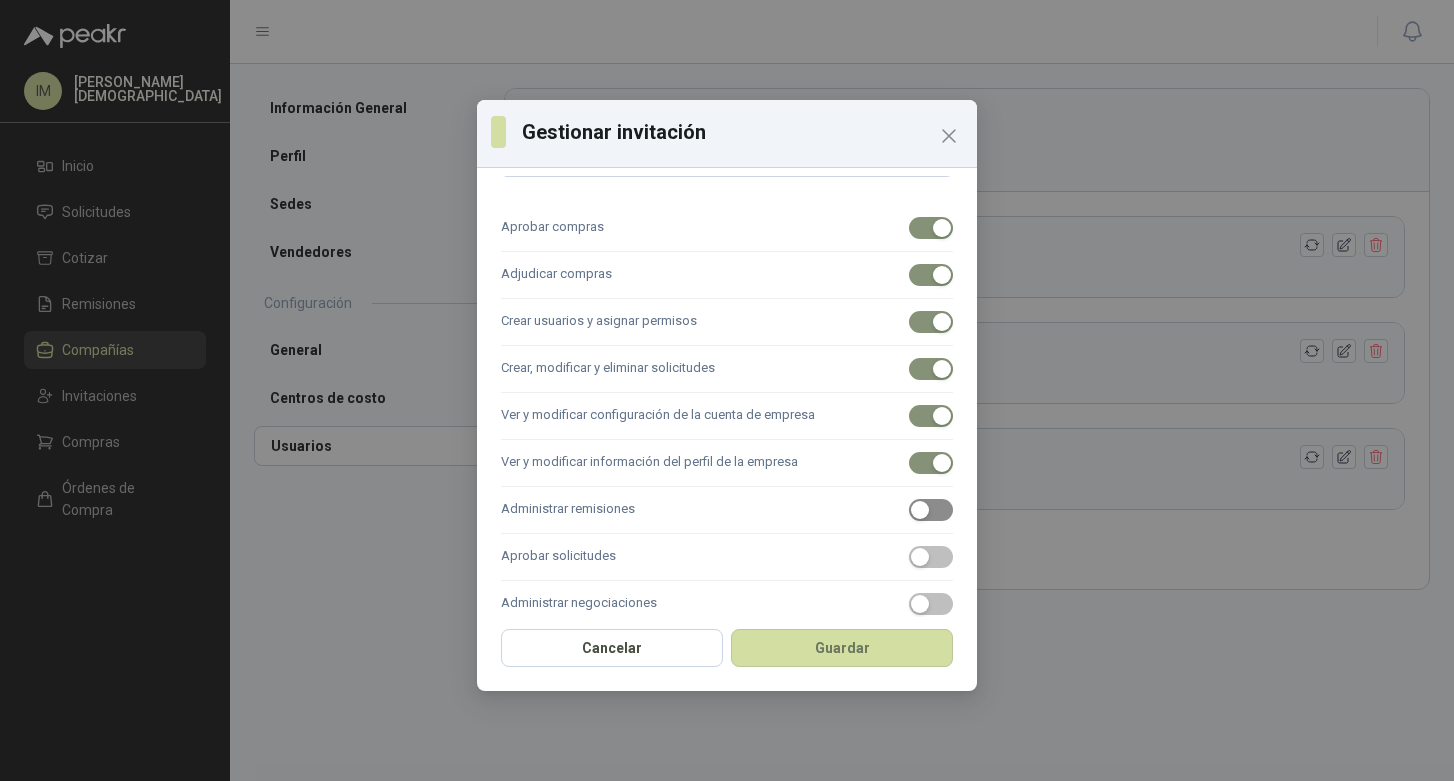 click at bounding box center [920, 510] 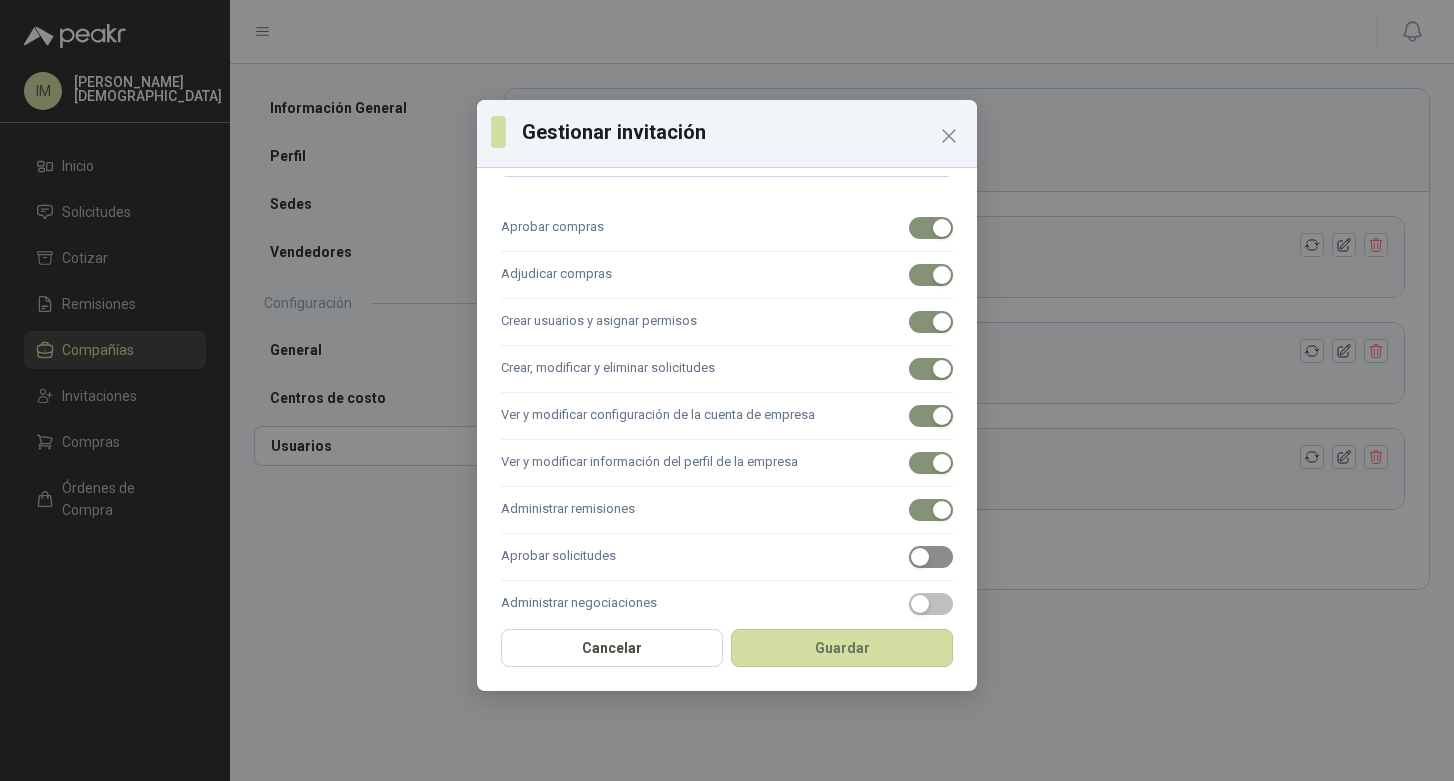 click at bounding box center [920, 557] 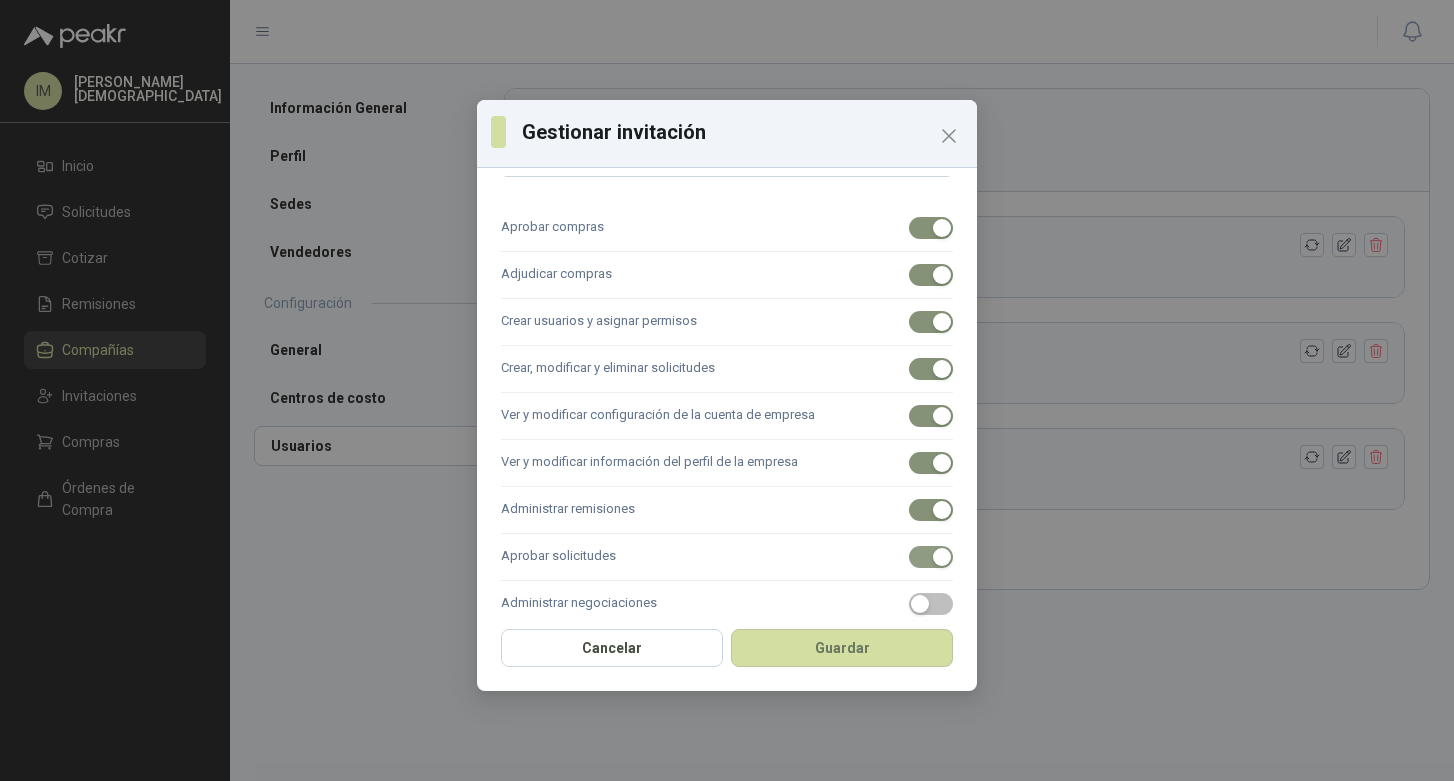 scroll, scrollTop: 376, scrollLeft: 0, axis: vertical 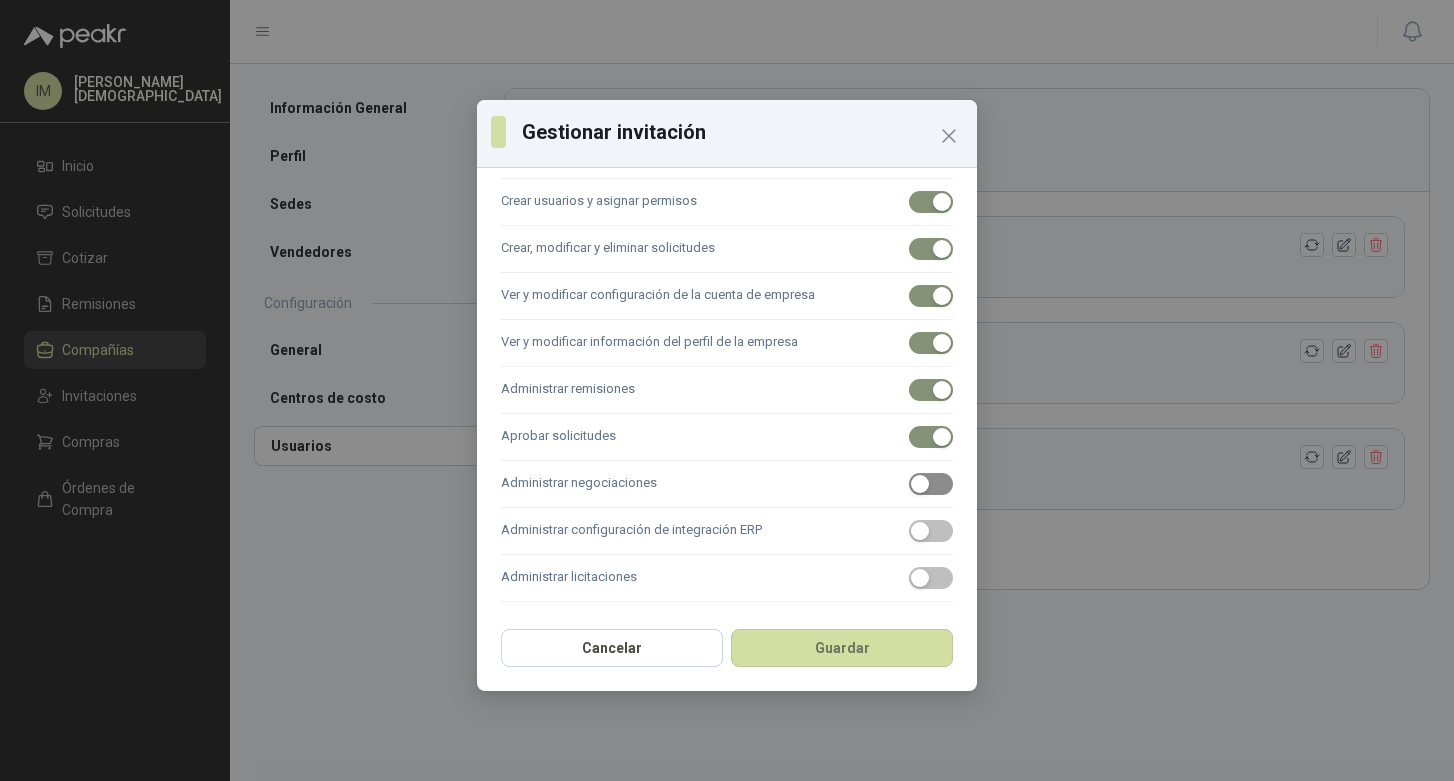 click at bounding box center [931, 484] 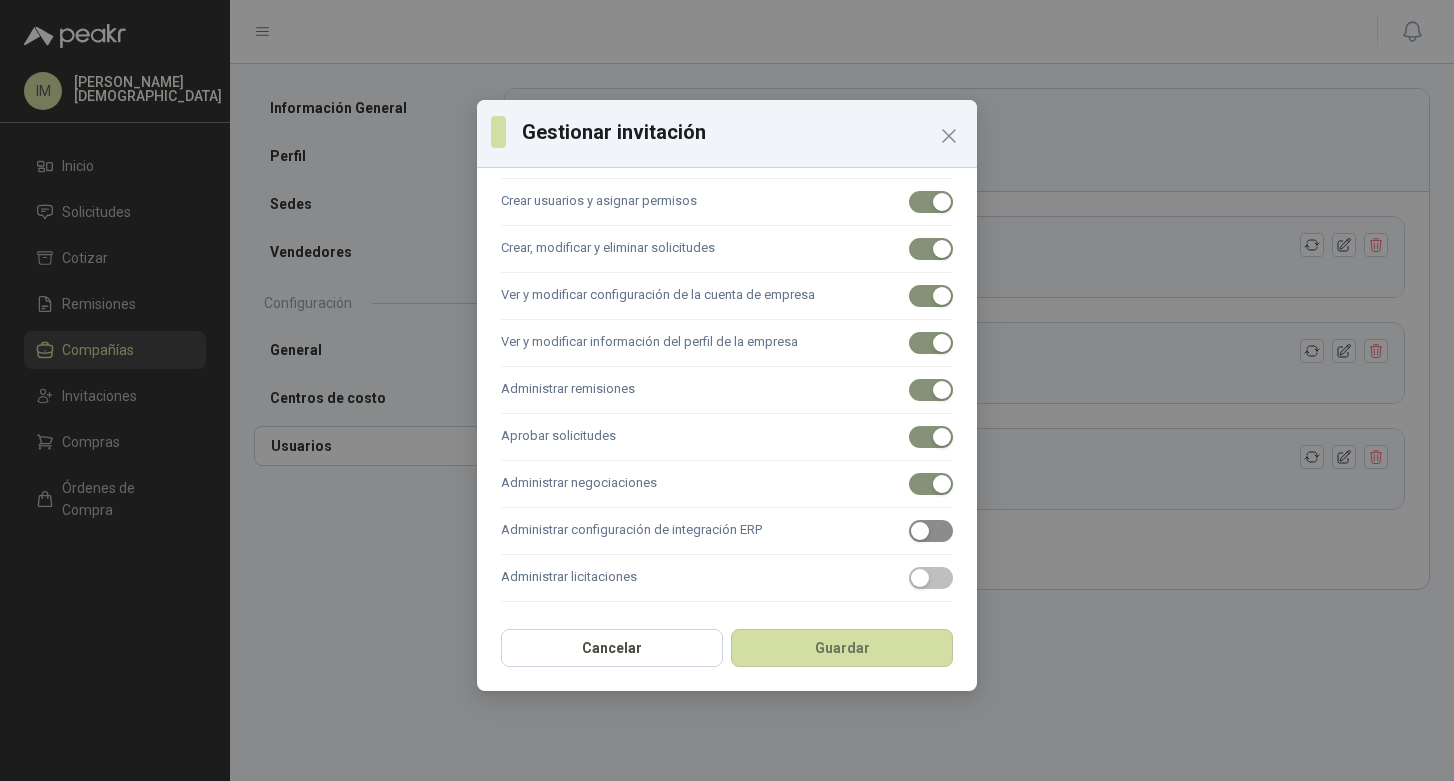 click at bounding box center [931, 531] 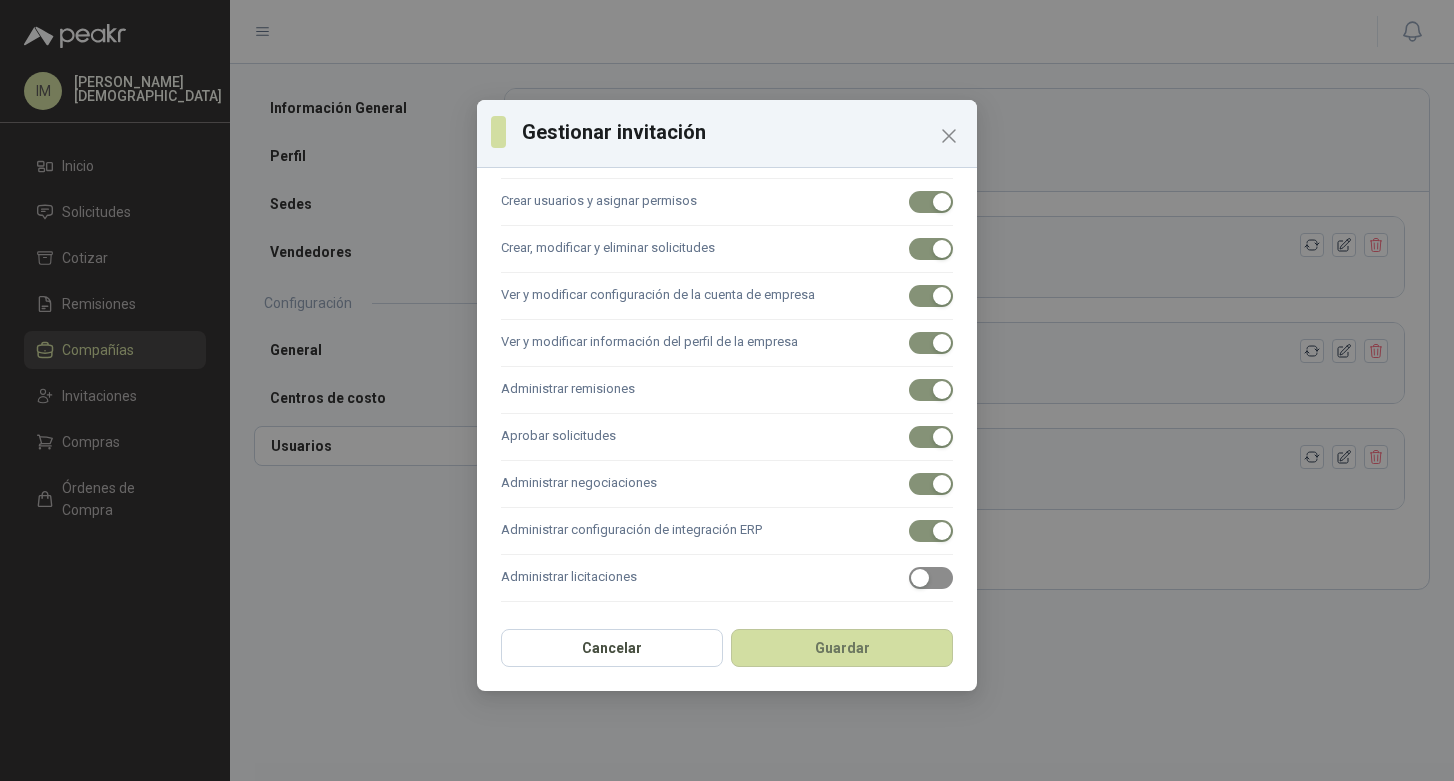 click at bounding box center [920, 578] 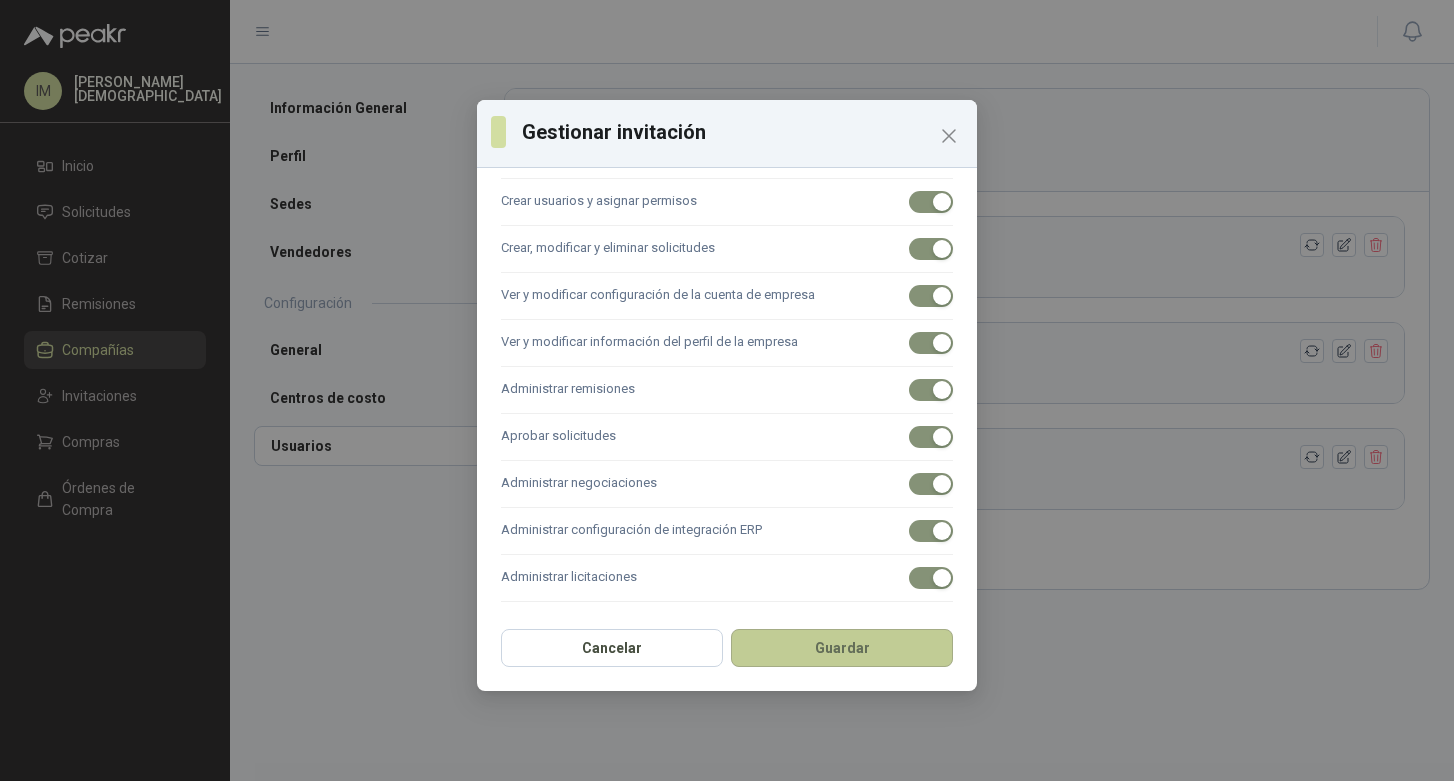 click on "Guardar" at bounding box center [842, 648] 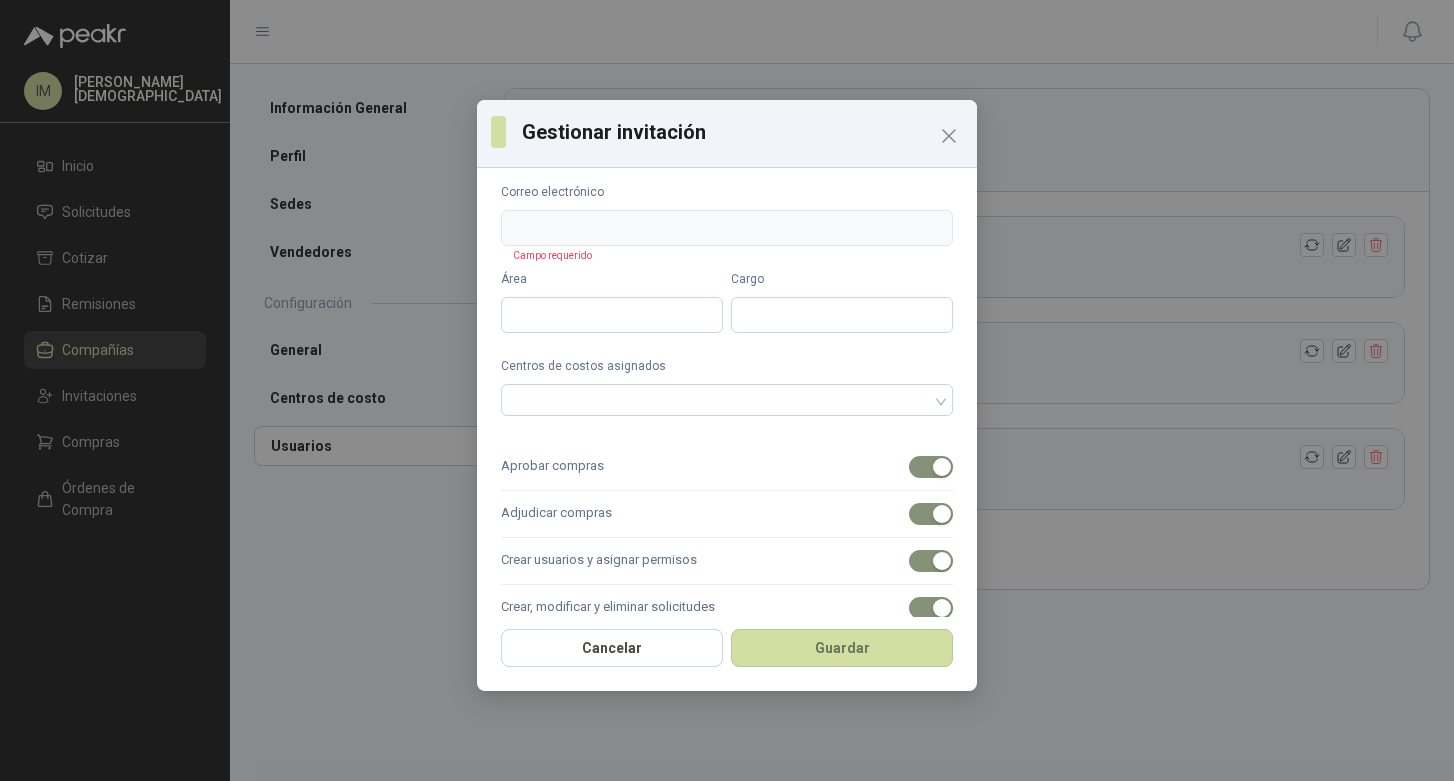 scroll, scrollTop: 0, scrollLeft: 0, axis: both 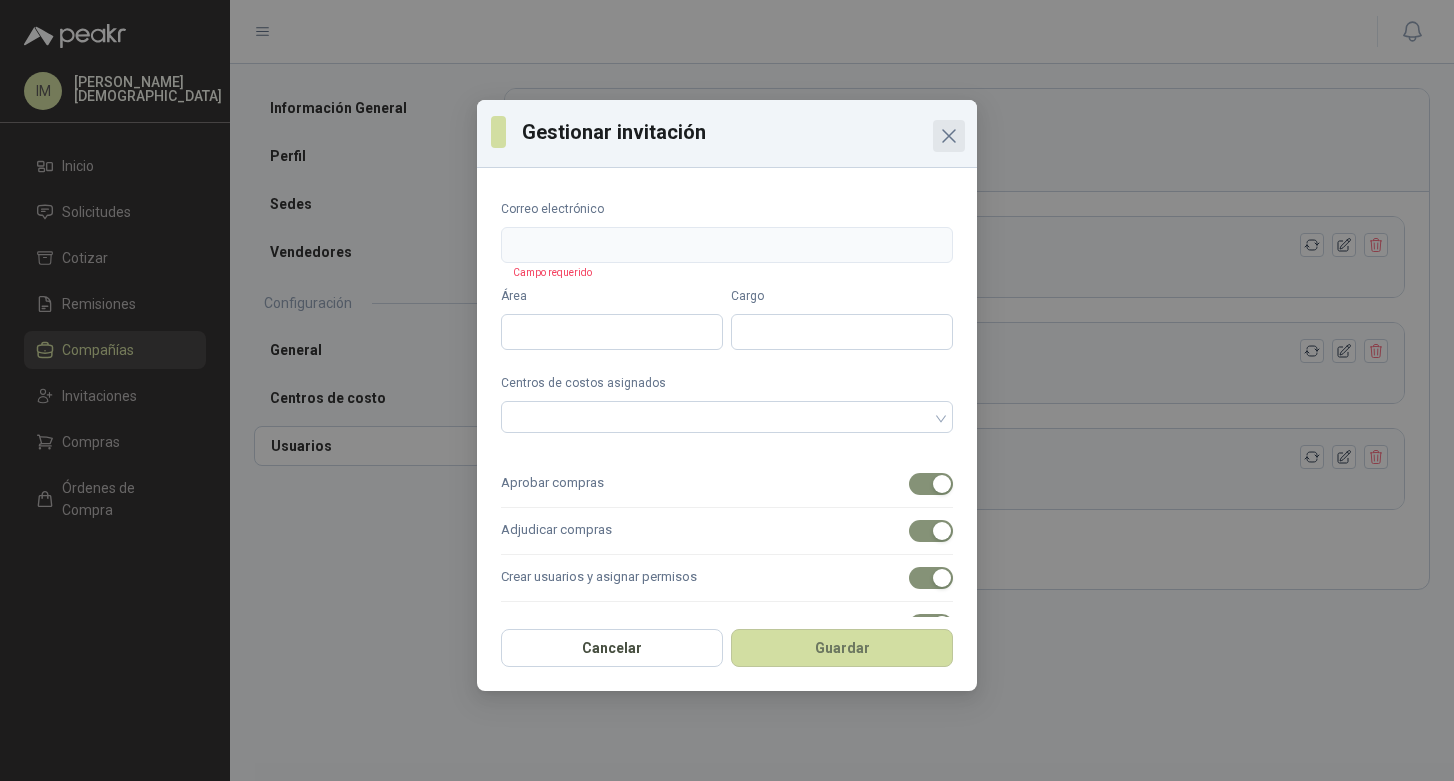 click 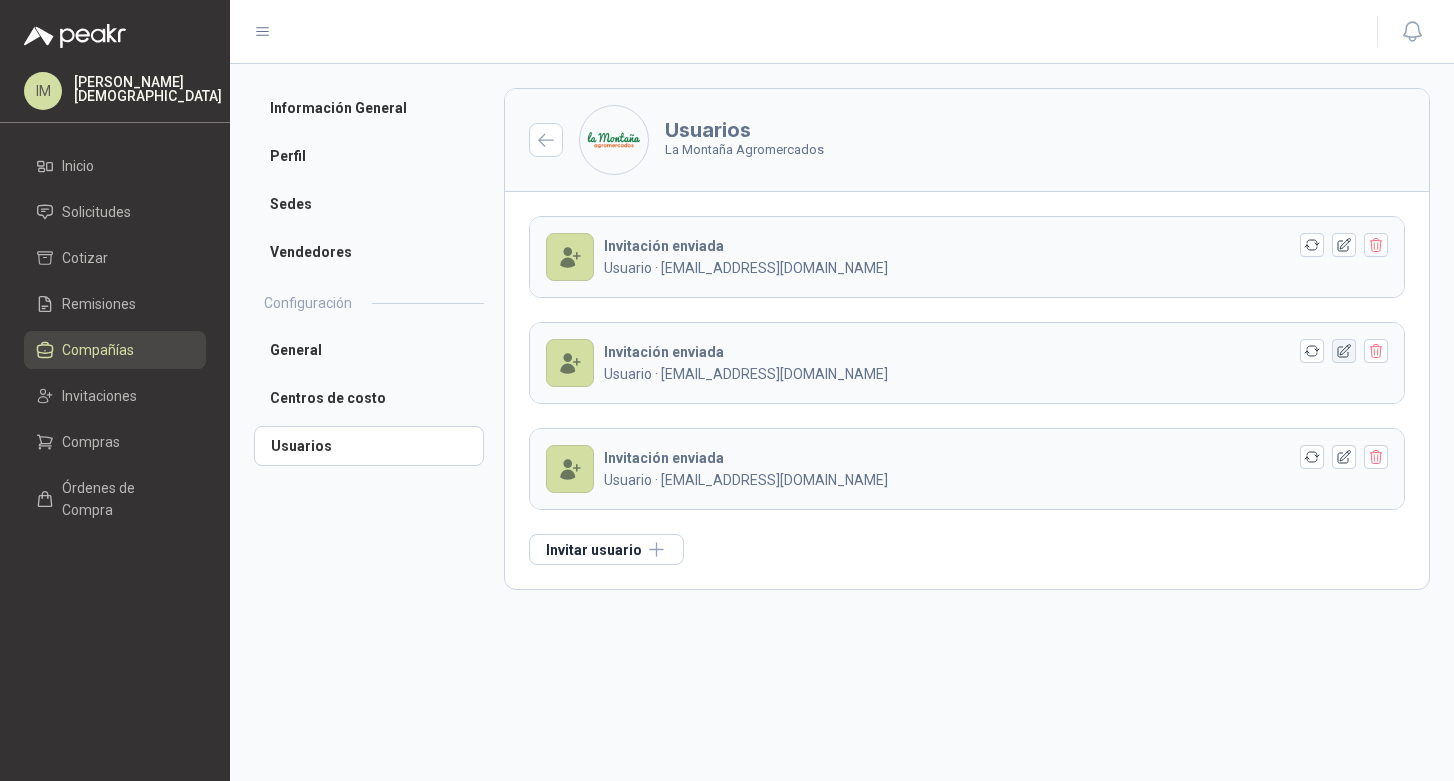 click 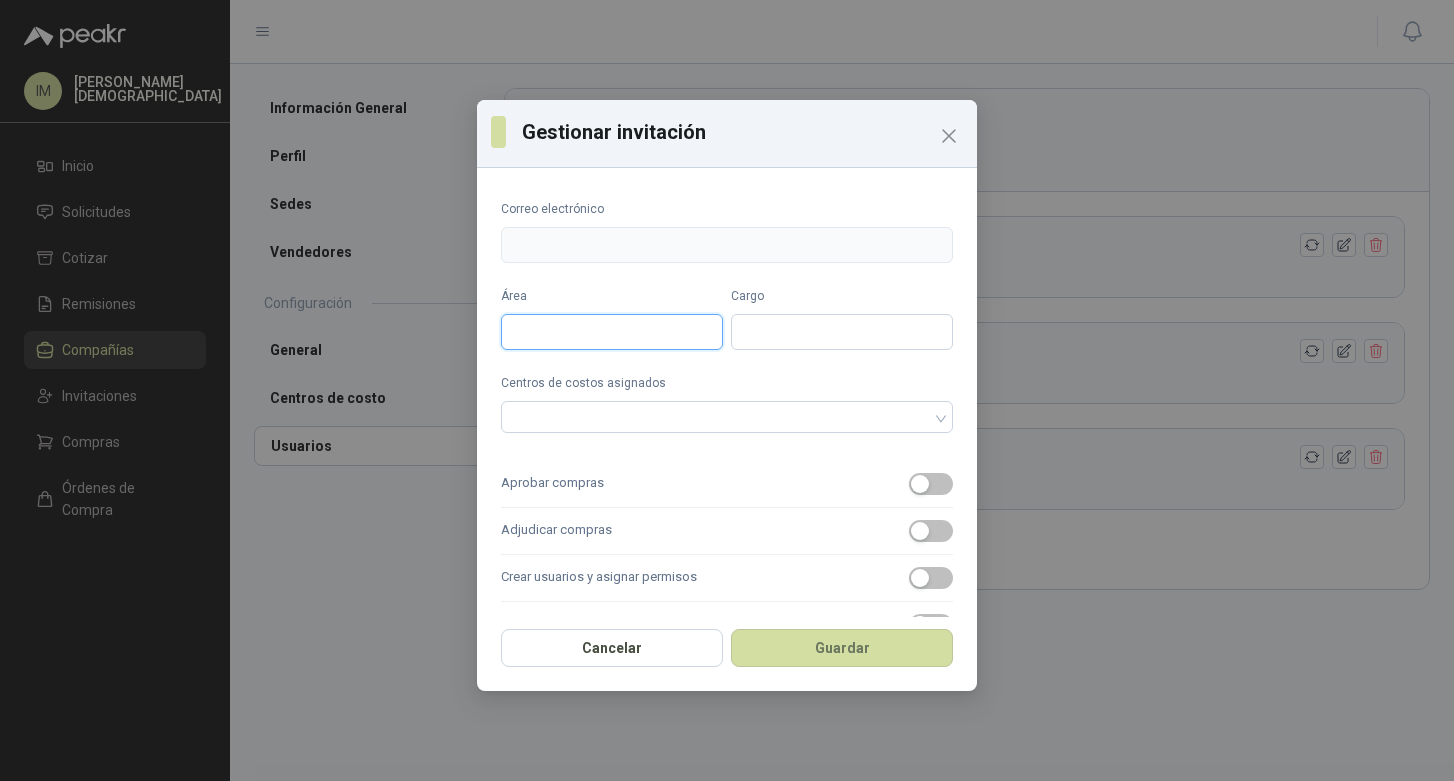 click on "Área" at bounding box center (612, 332) 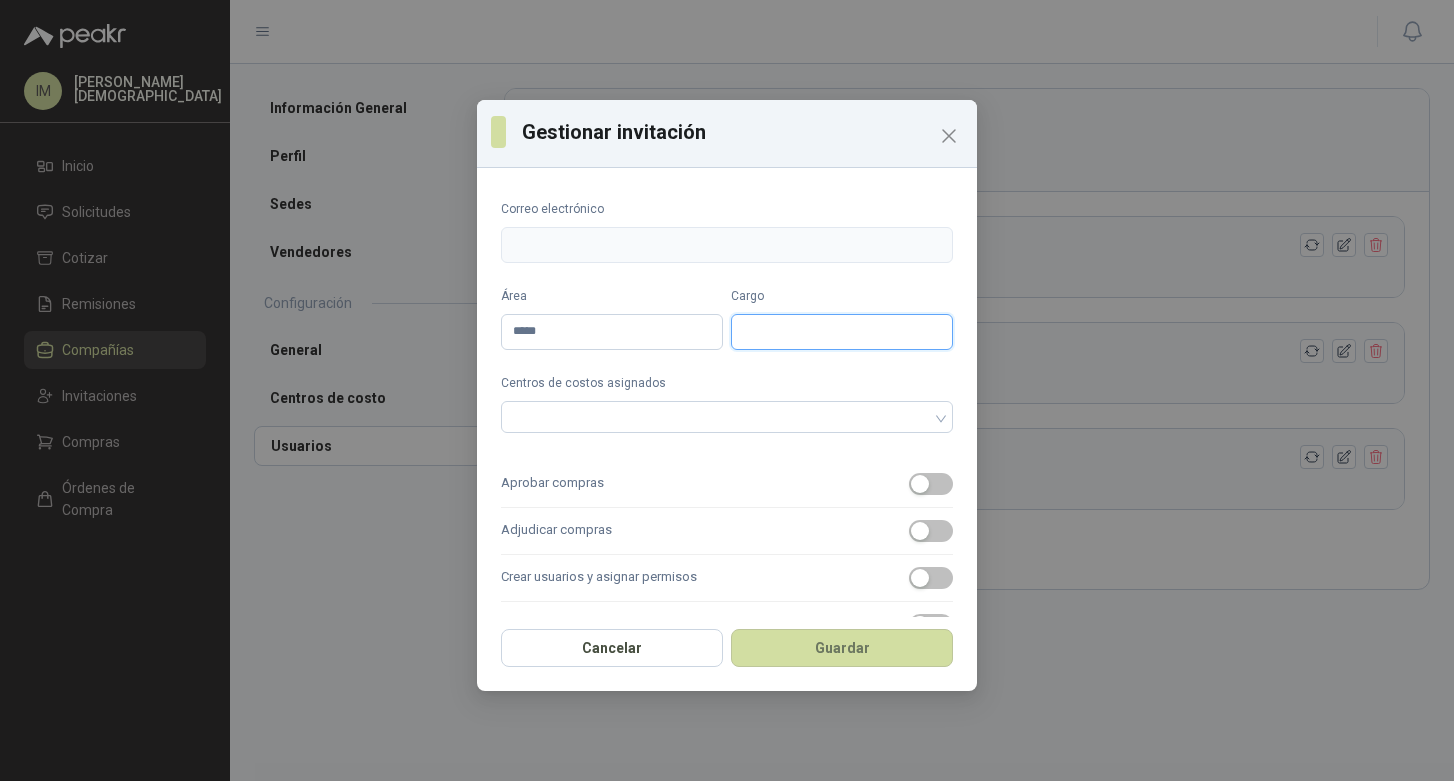 click on "Cargo" at bounding box center [842, 332] 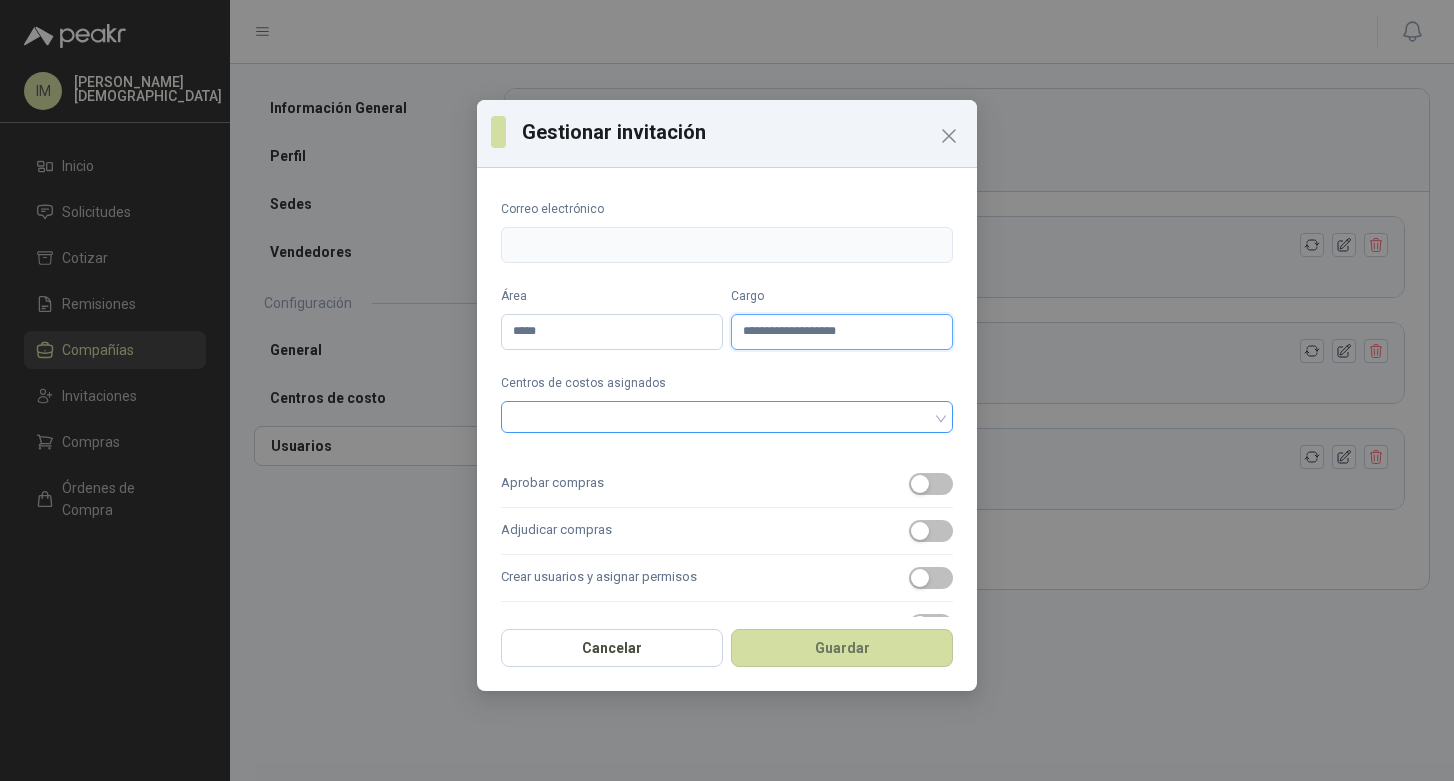 click at bounding box center (727, 417) 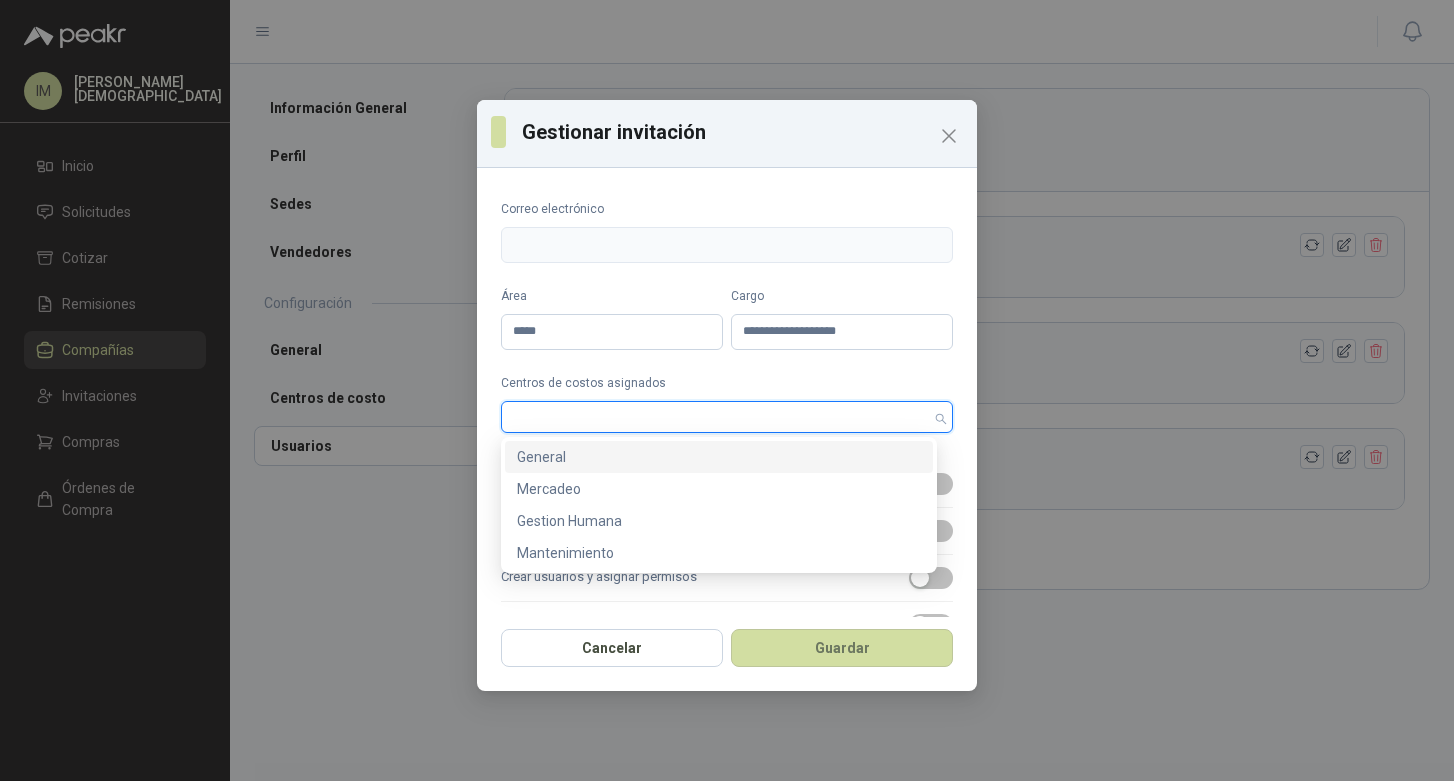 click on "General" at bounding box center (719, 457) 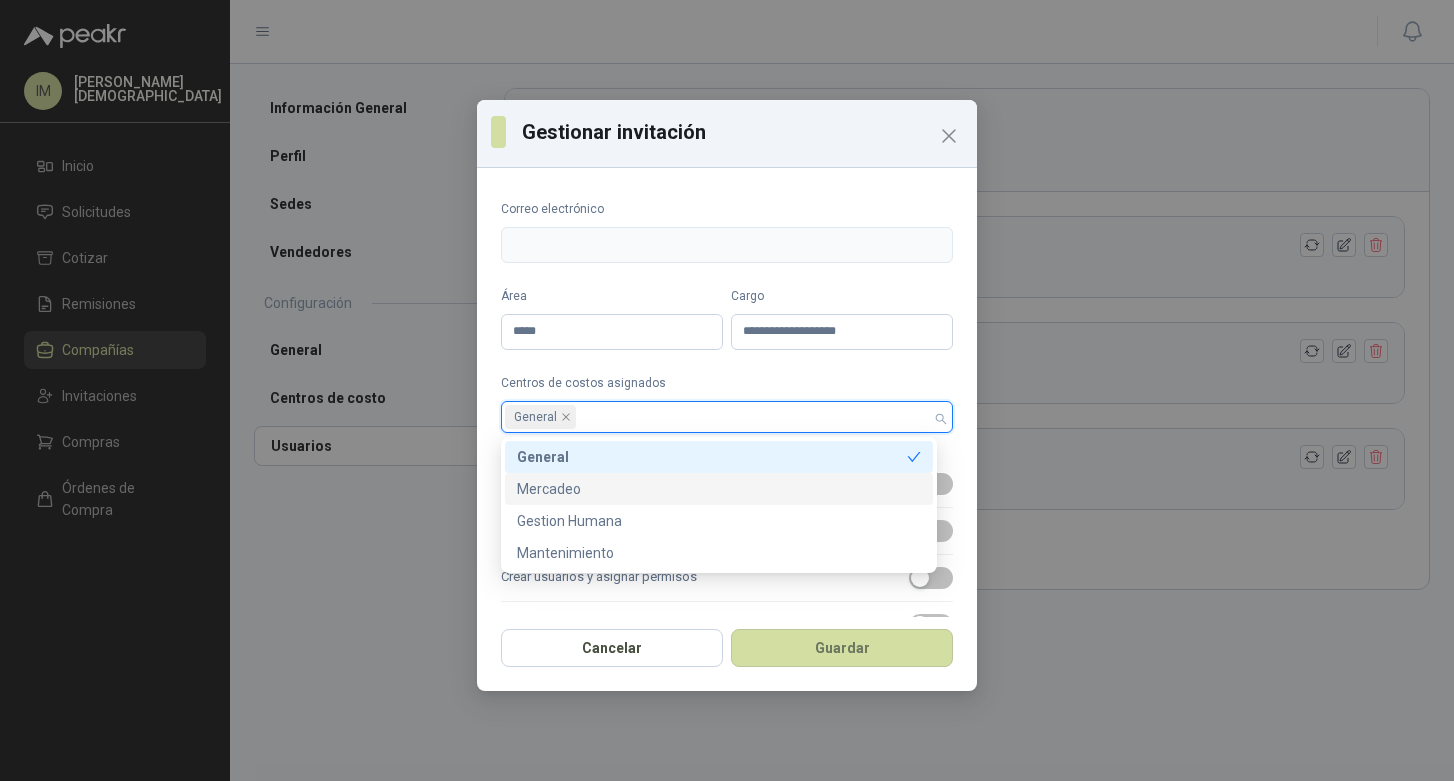 click on "Mercadeo" at bounding box center [719, 489] 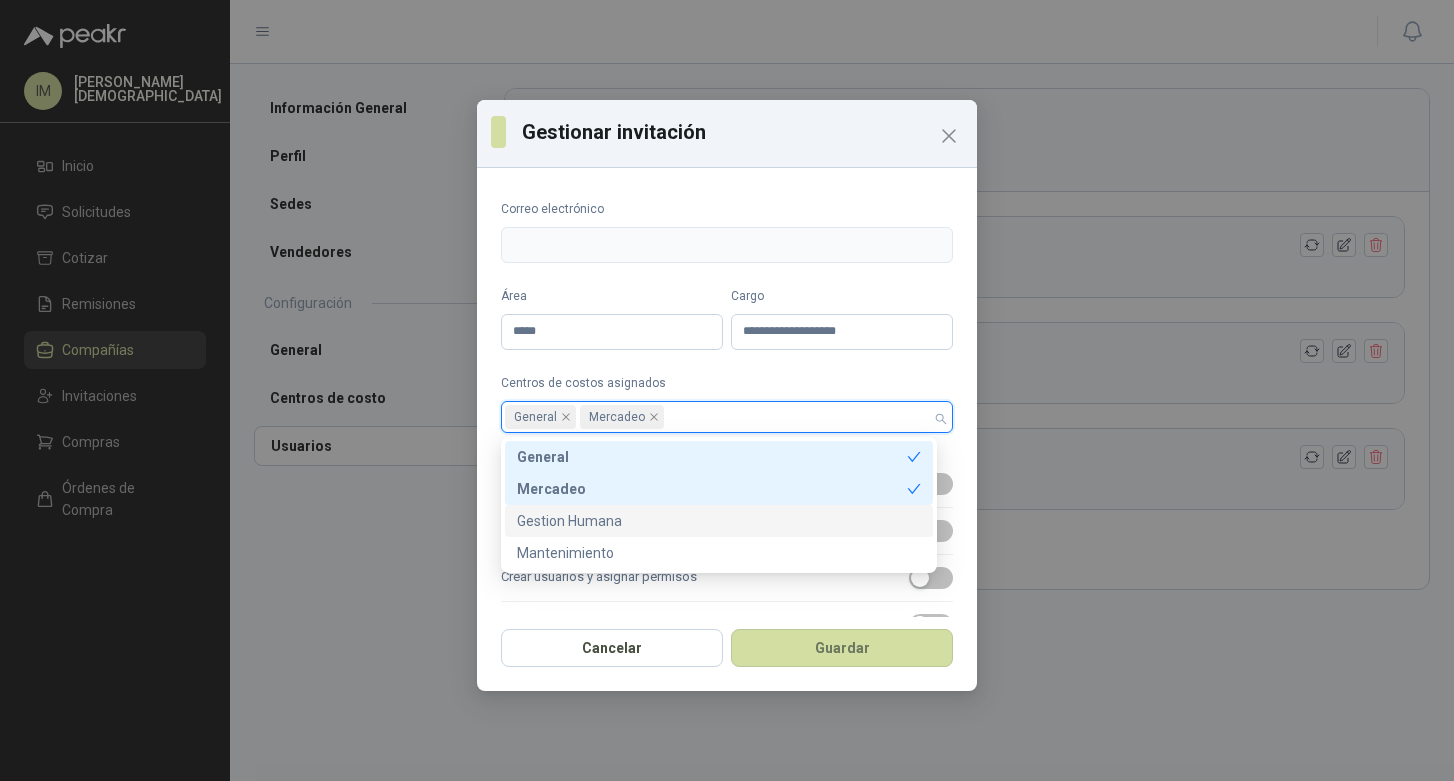 click on "Gestion Humana" at bounding box center [719, 521] 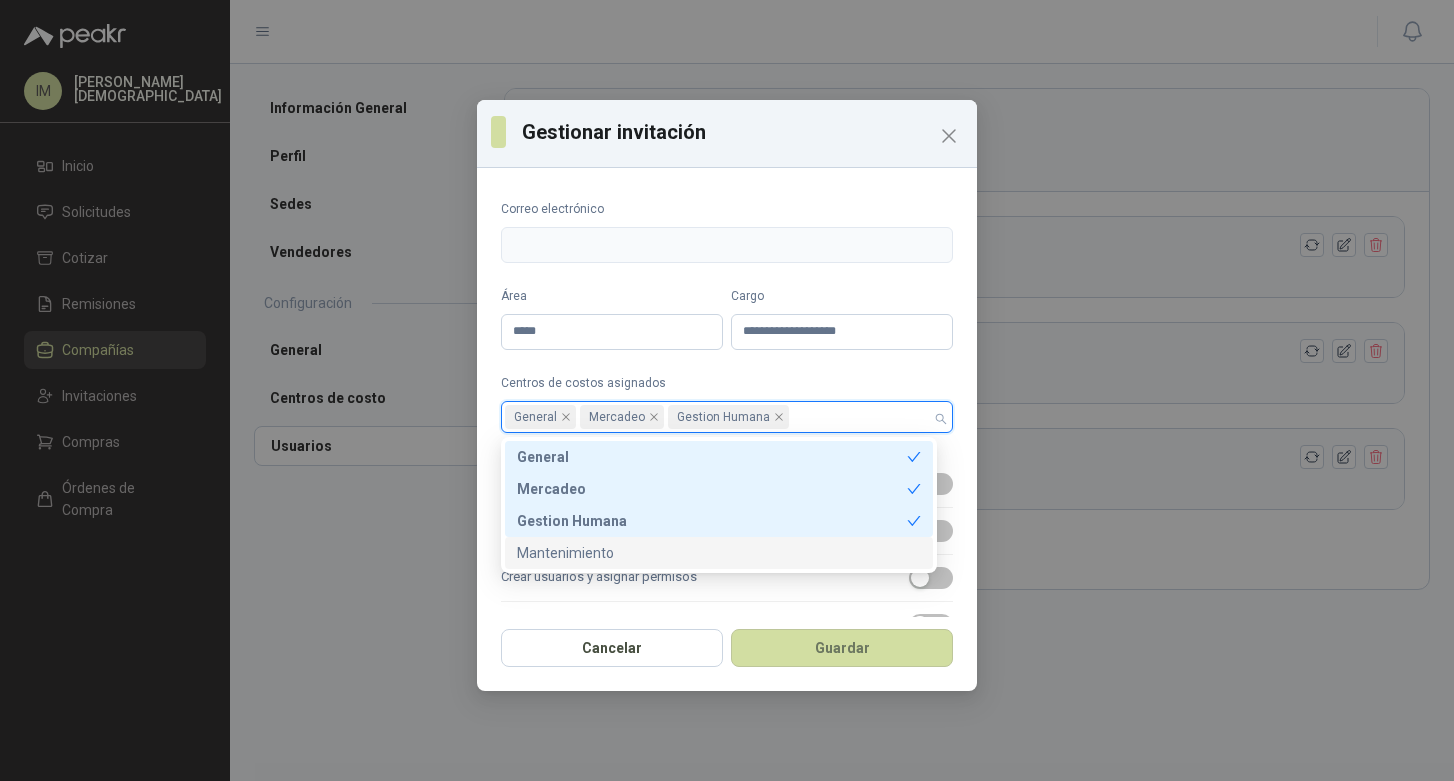 click on "Mantenimiento" at bounding box center (719, 553) 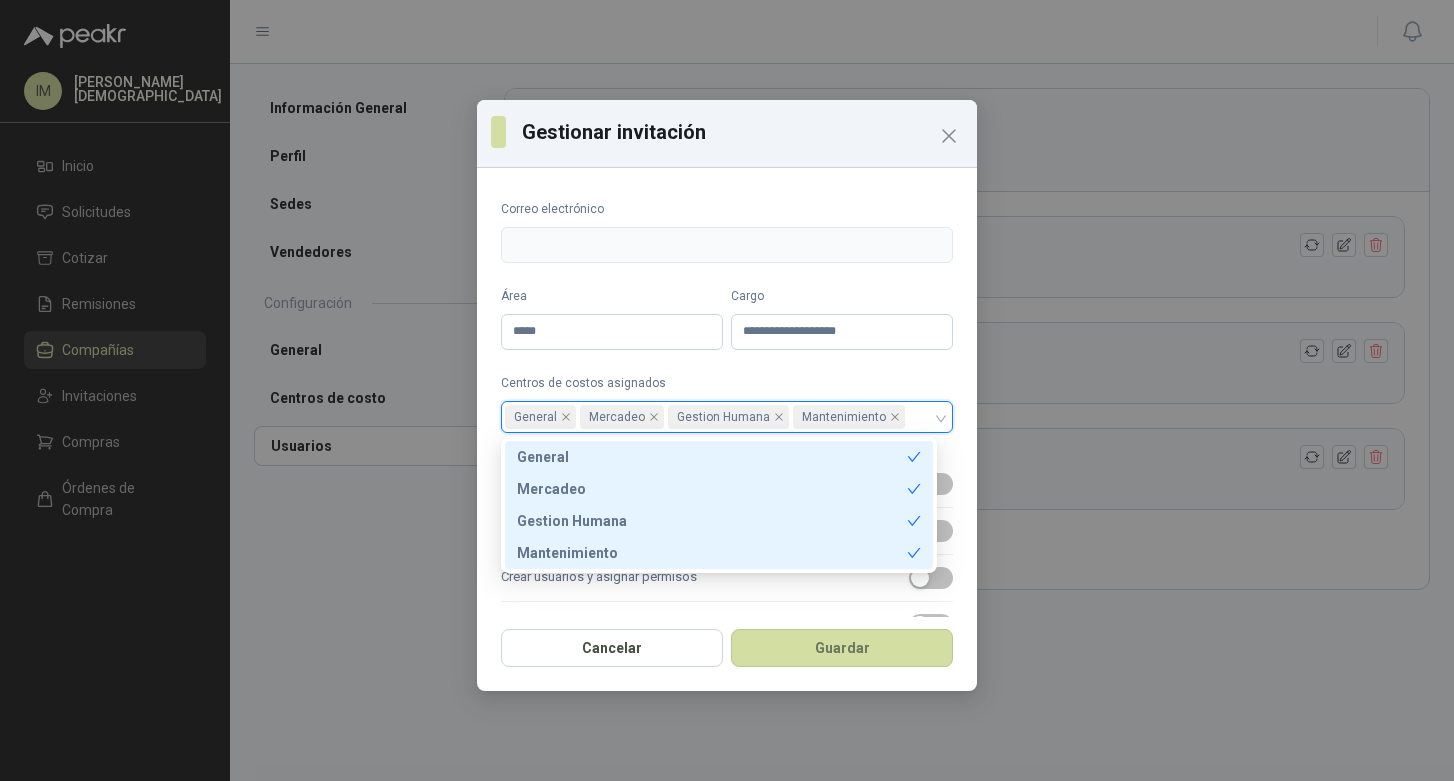 click on "Centros de costos asignados" at bounding box center [727, 383] 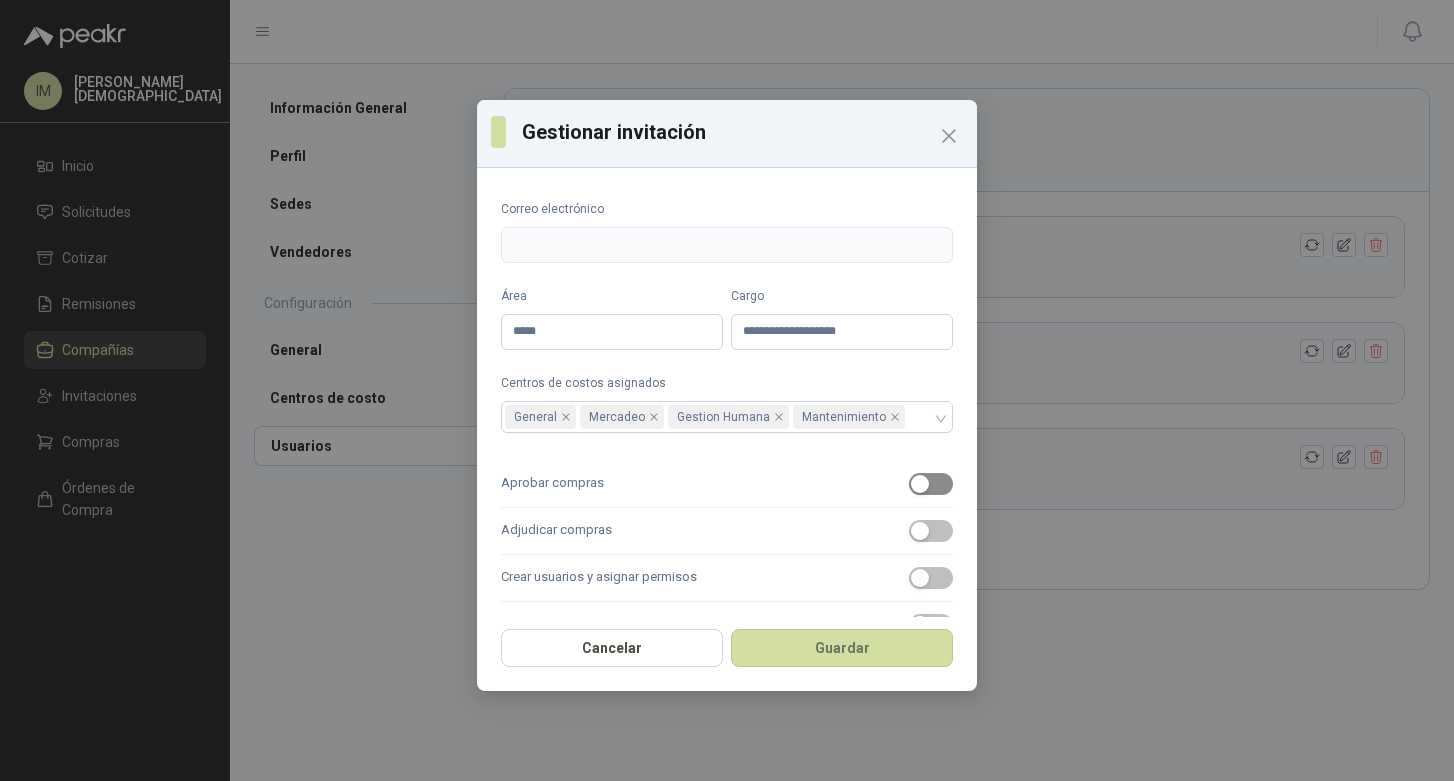 click at bounding box center [920, 484] 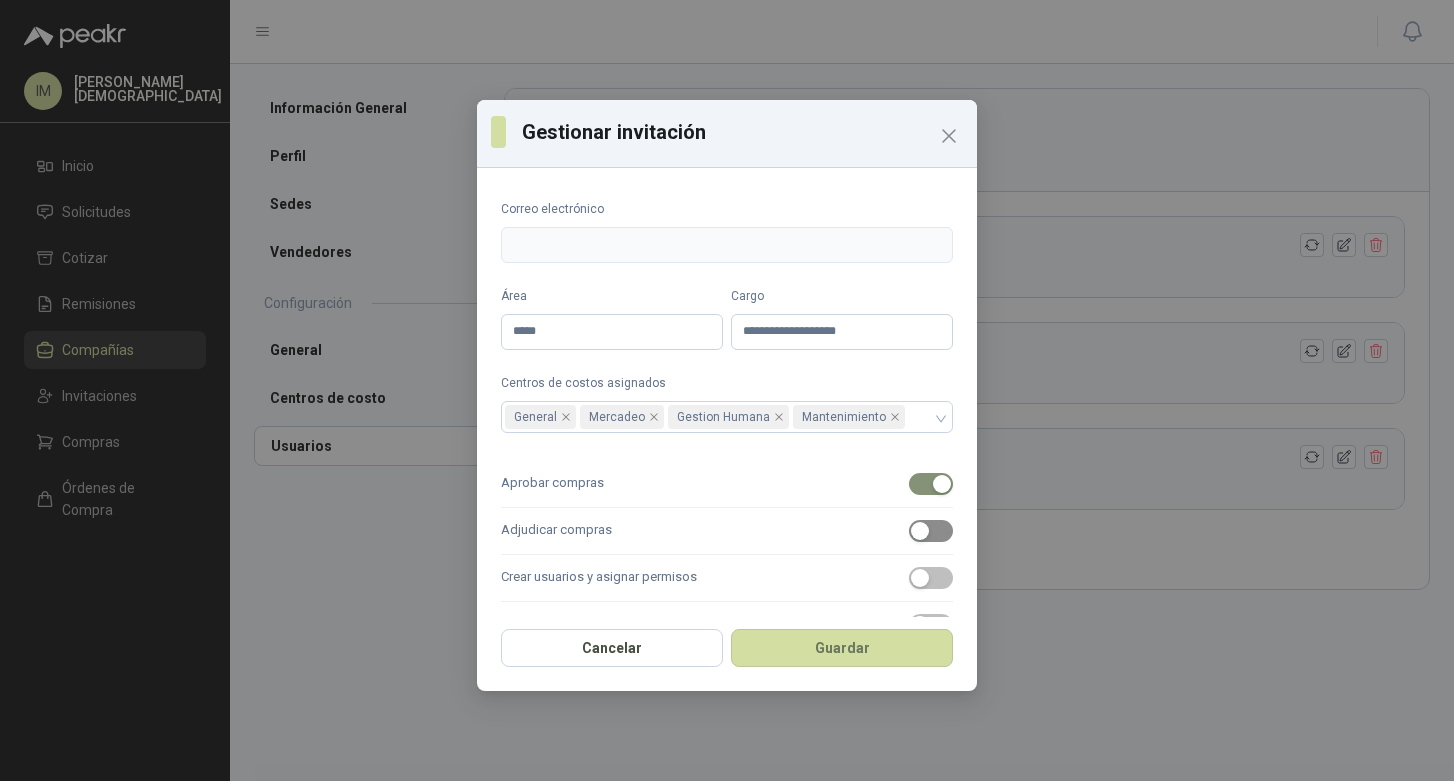 click at bounding box center (931, 531) 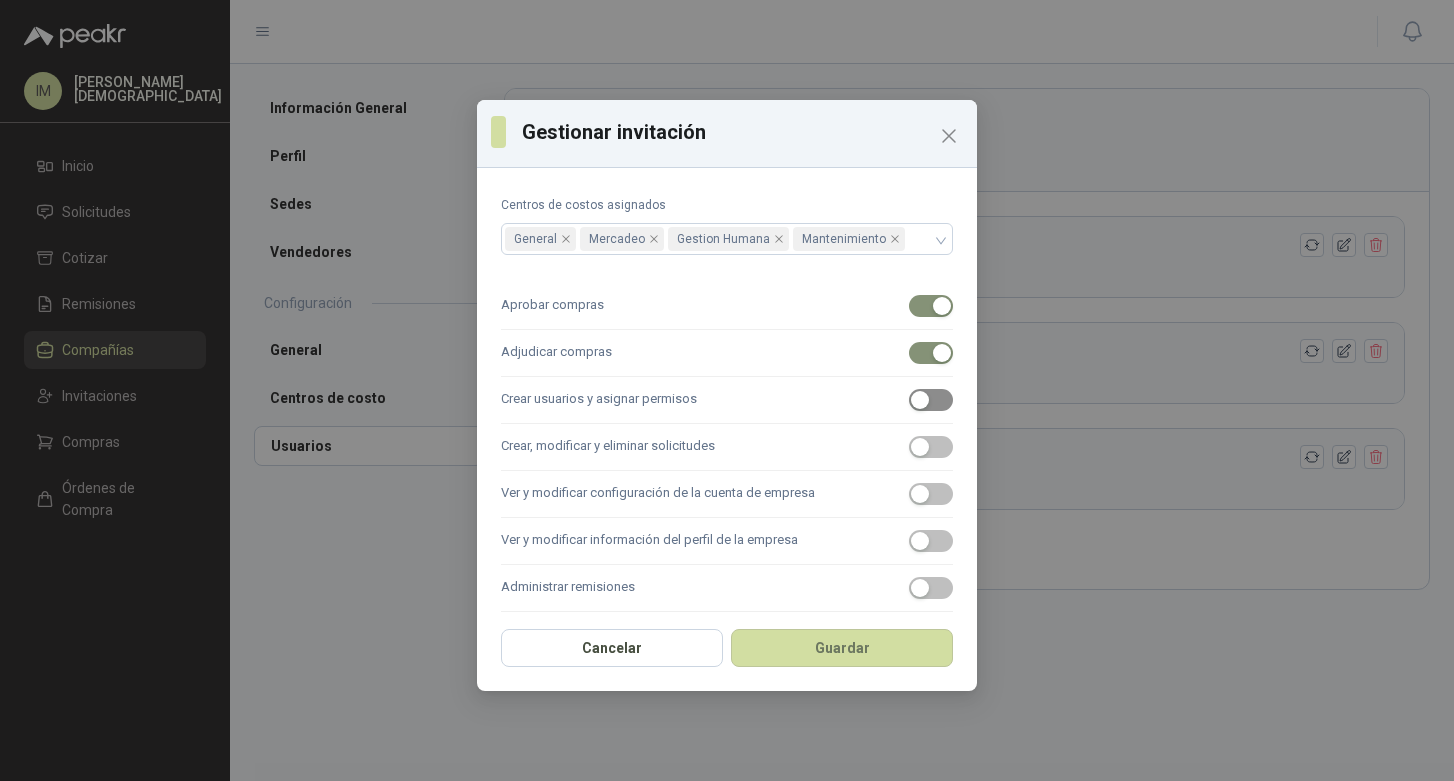 scroll, scrollTop: 181, scrollLeft: 0, axis: vertical 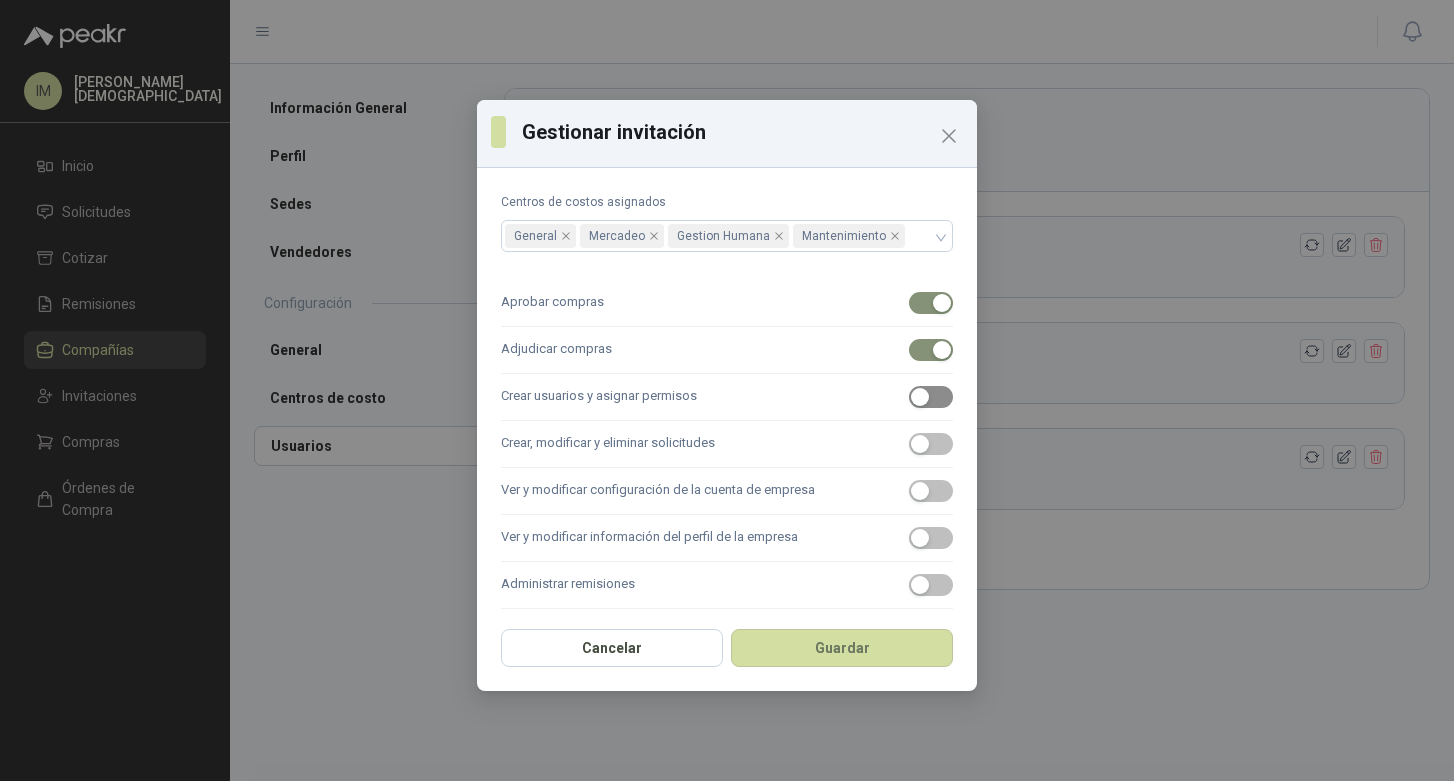 click at bounding box center (920, 397) 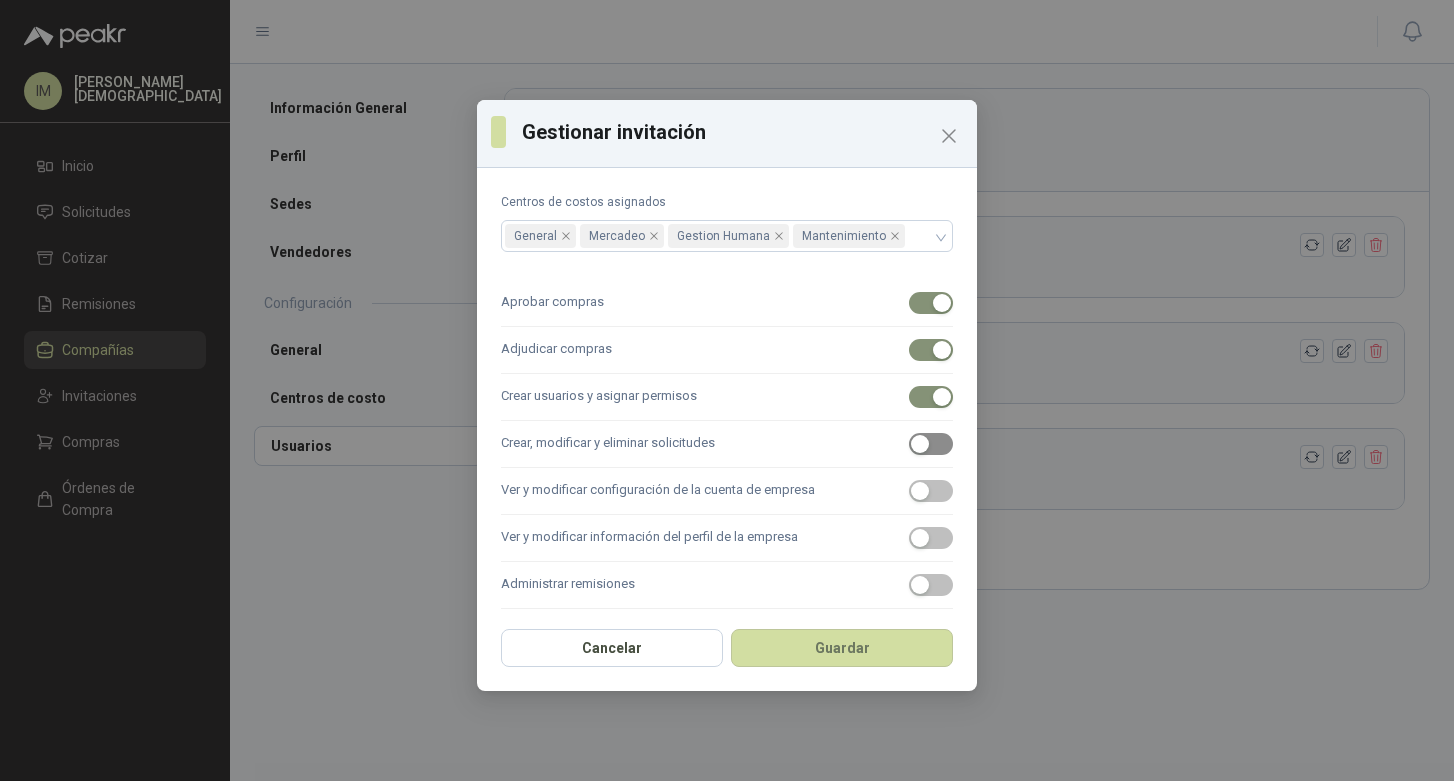 click at bounding box center [920, 444] 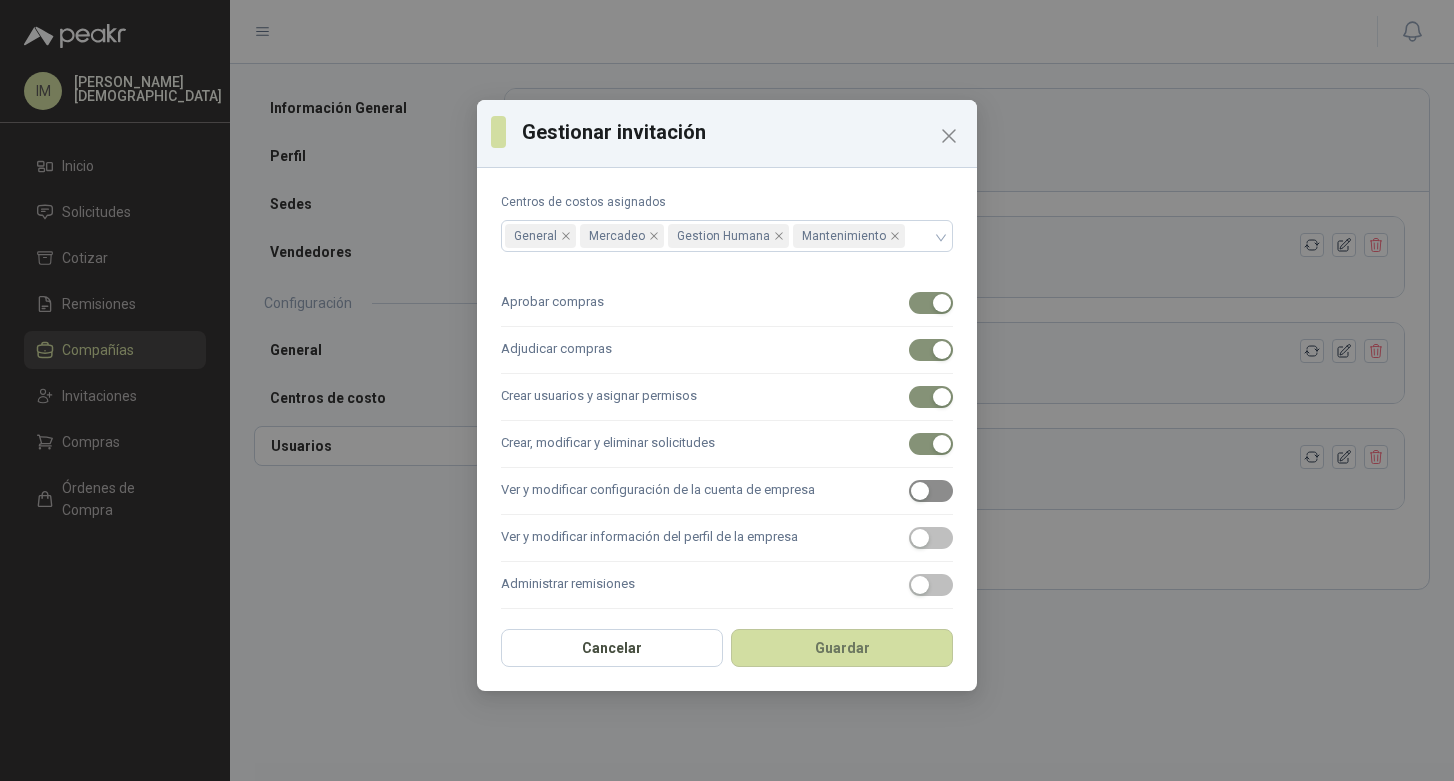 click at bounding box center [931, 491] 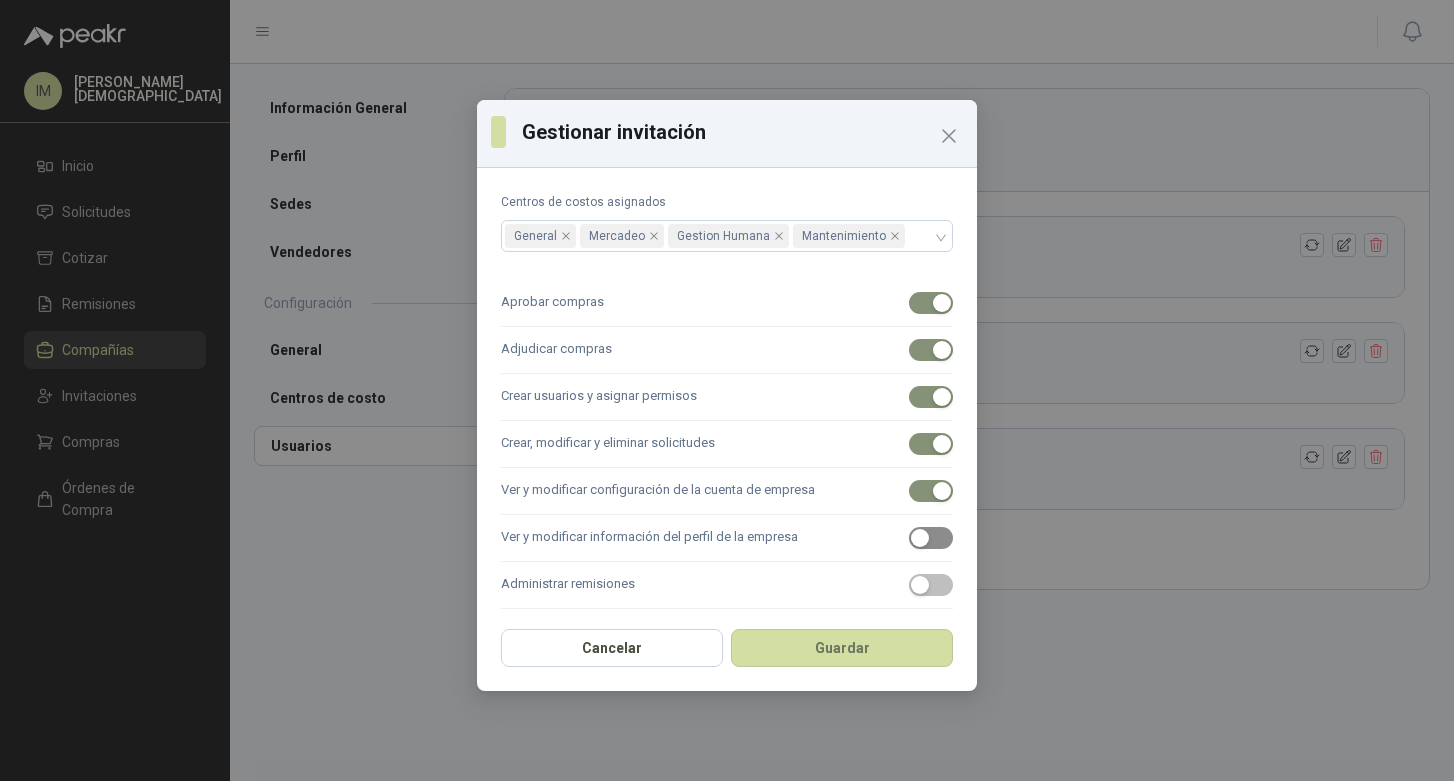 click at bounding box center [920, 538] 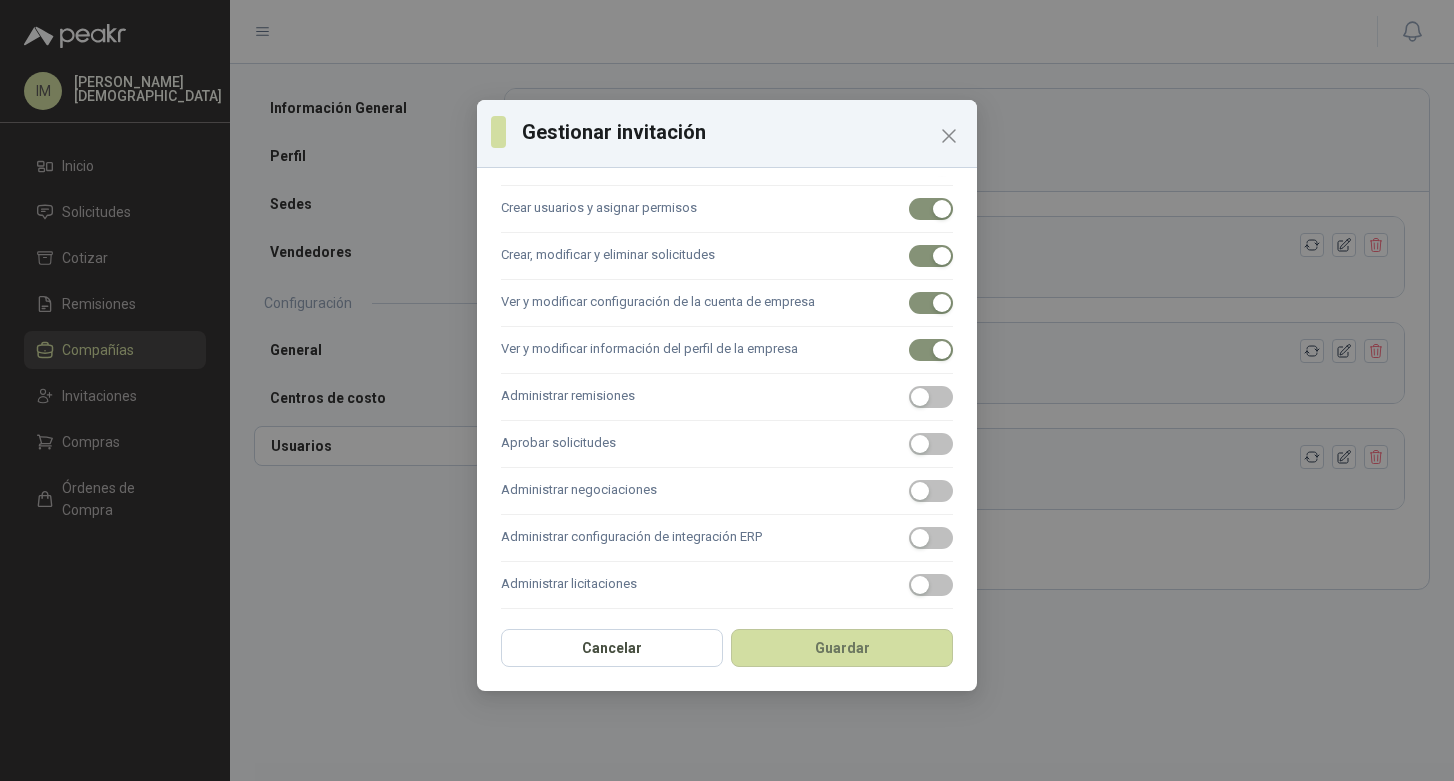scroll, scrollTop: 376, scrollLeft: 0, axis: vertical 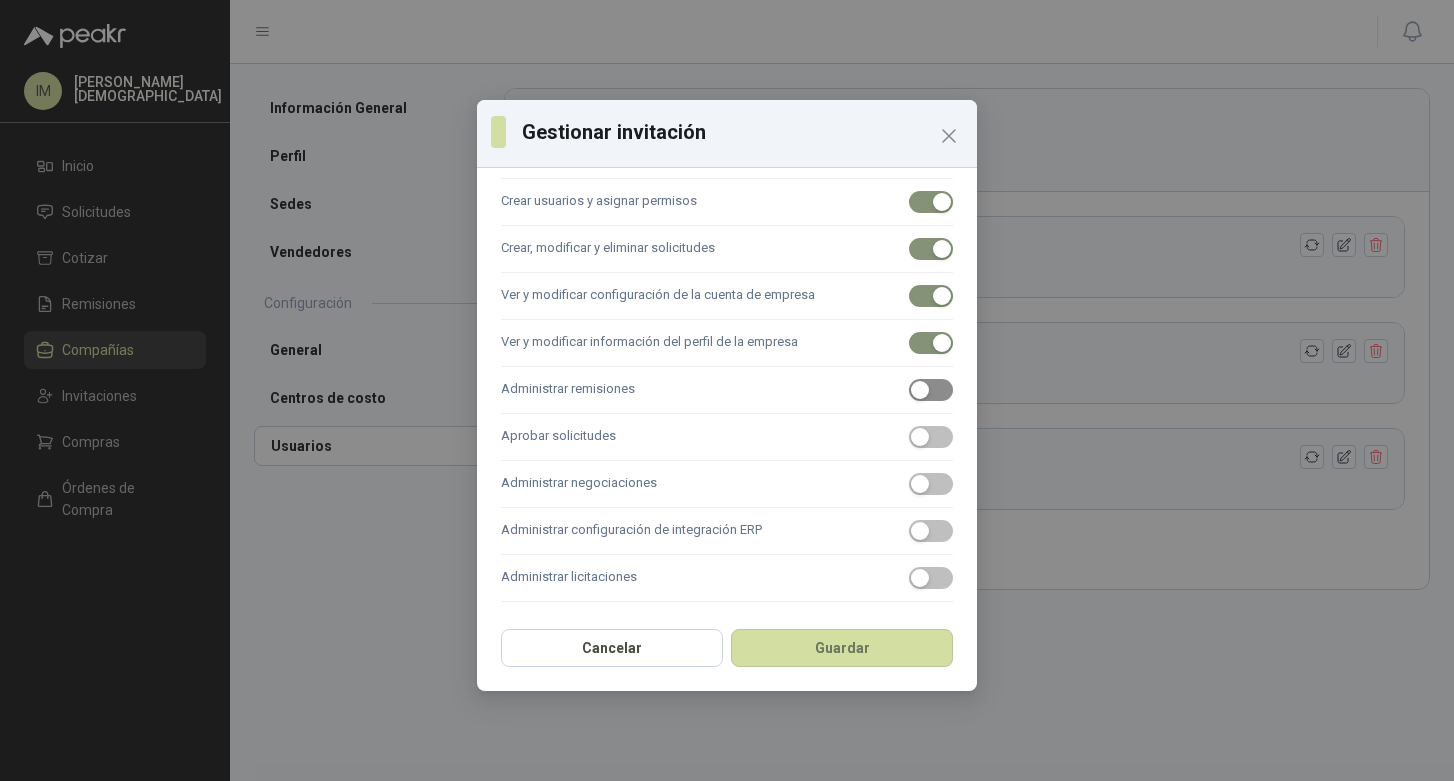 click at bounding box center [920, 390] 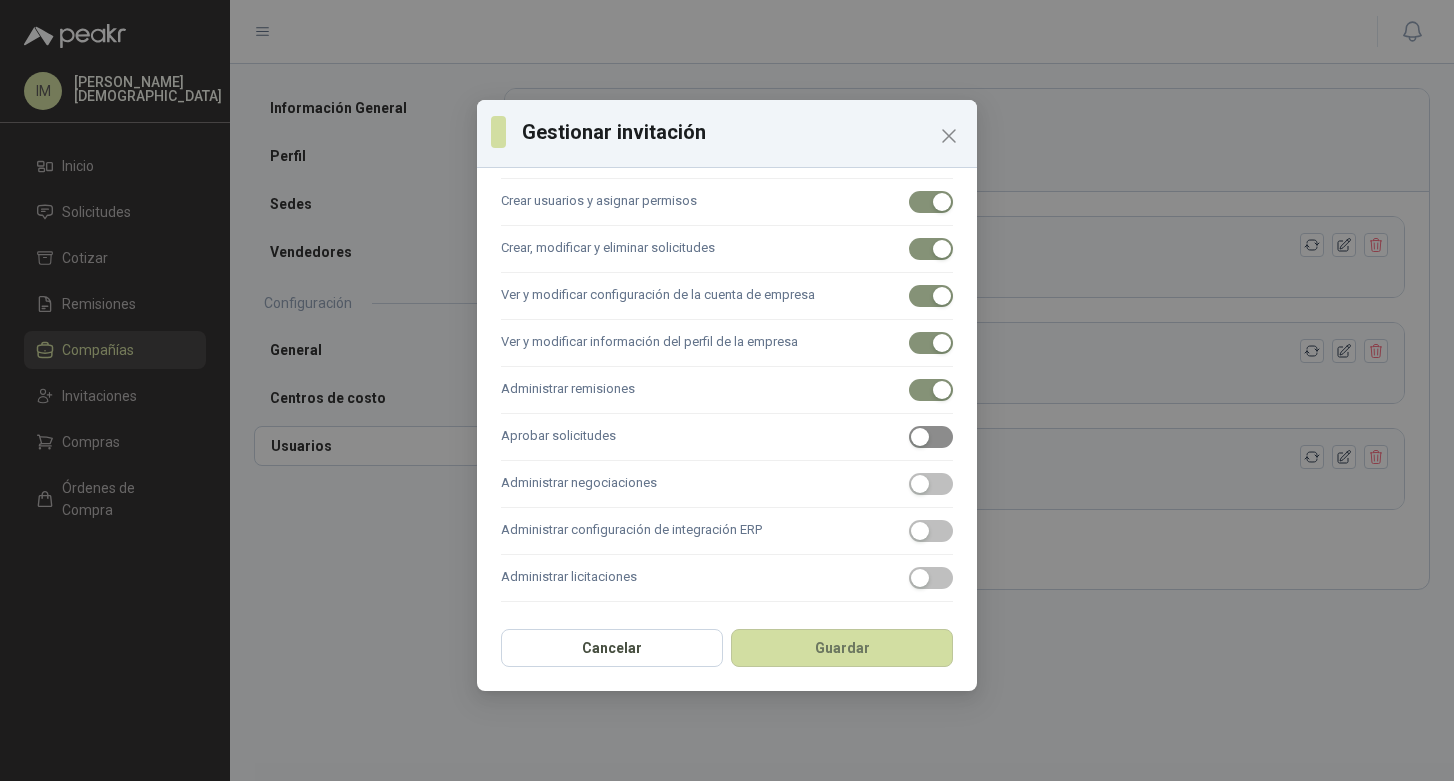 click at bounding box center (920, 437) 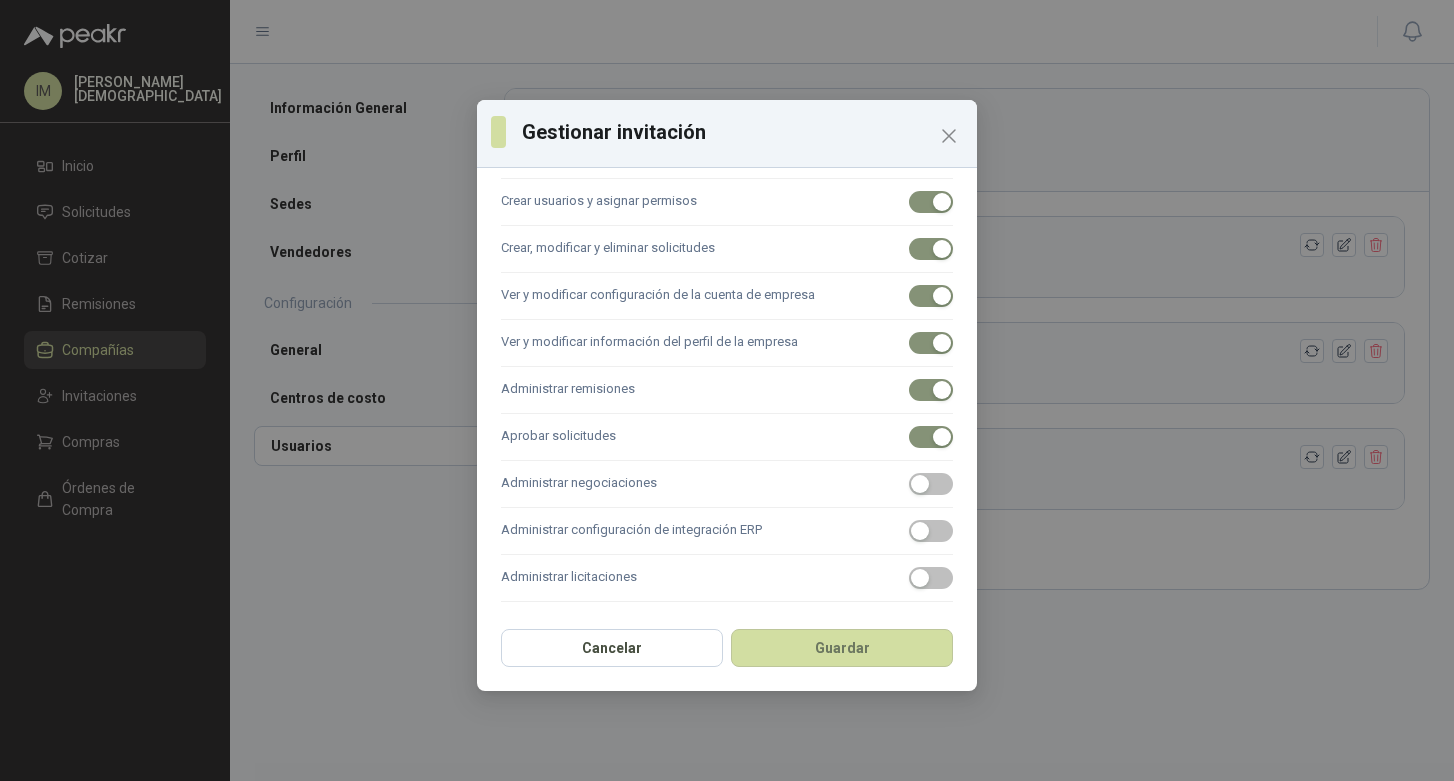 click on "Administrar negociaciones" at bounding box center (727, 484) 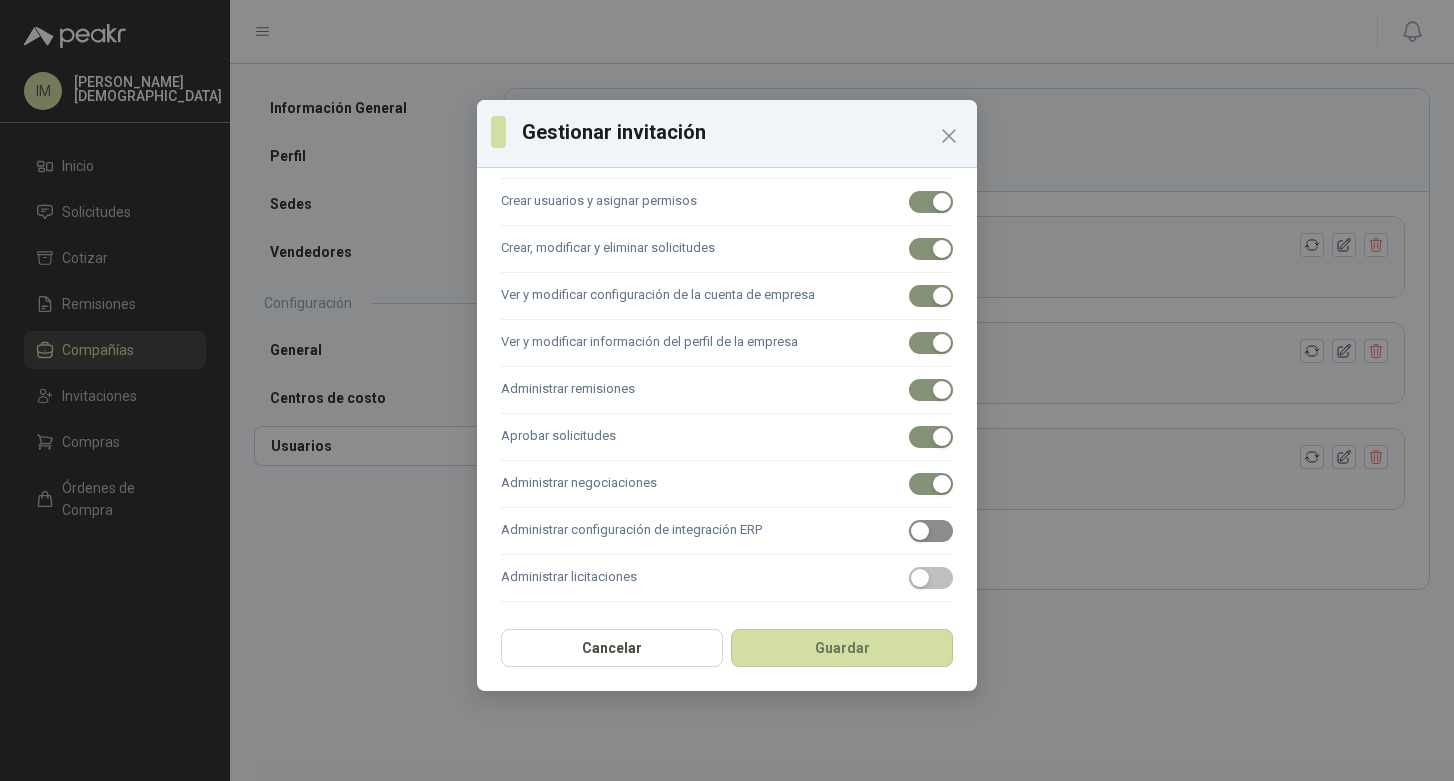 click at bounding box center (920, 531) 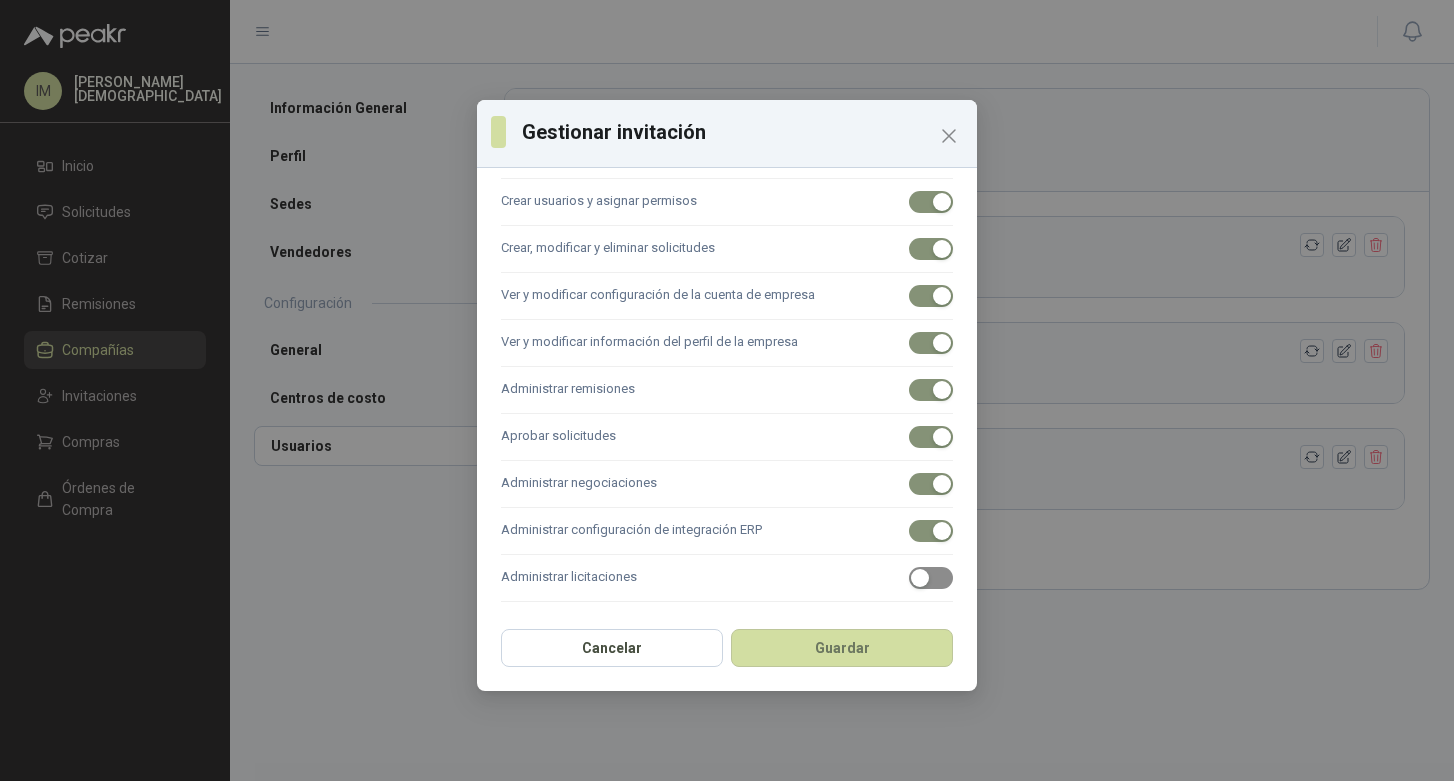 click at bounding box center (920, 578) 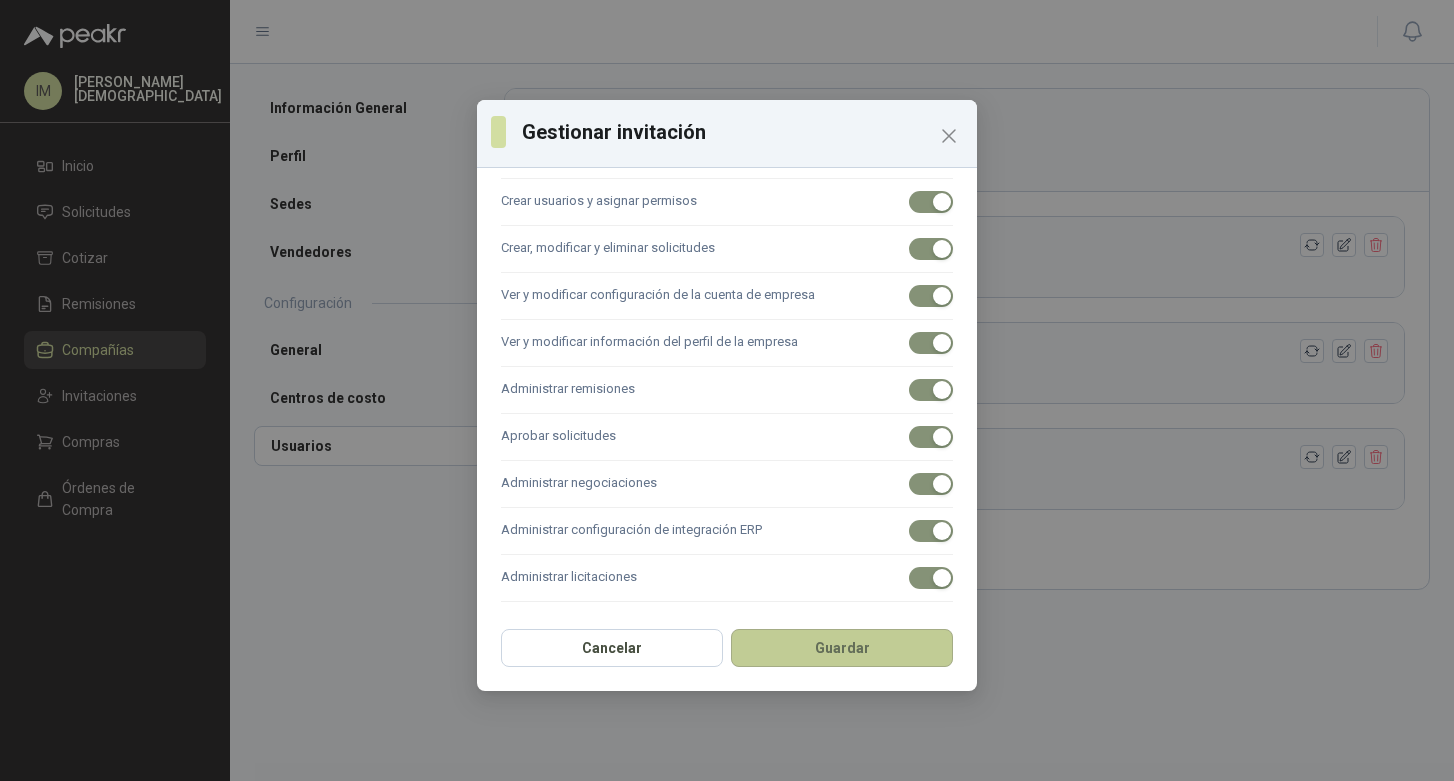 click on "Guardar" at bounding box center (842, 648) 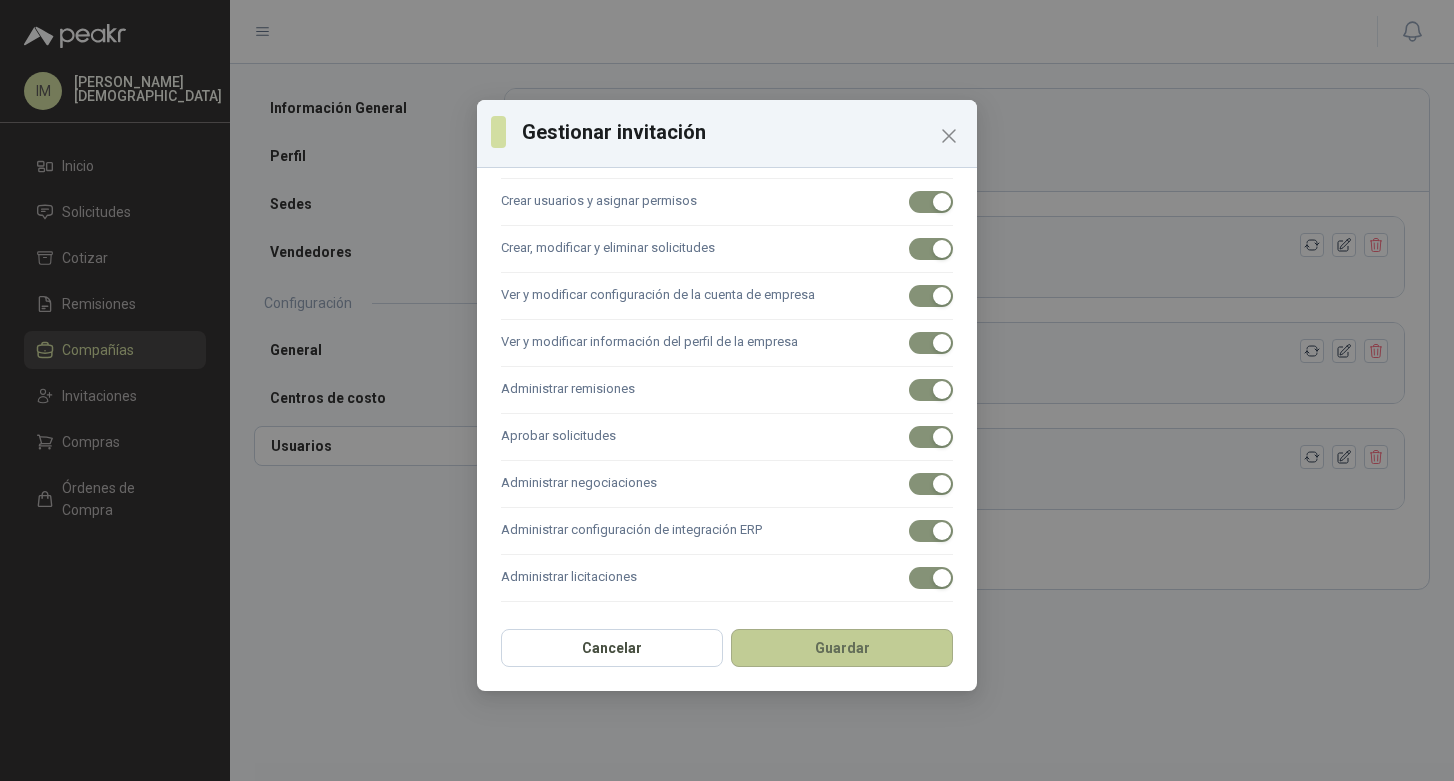 click on "Guardar" at bounding box center [842, 648] 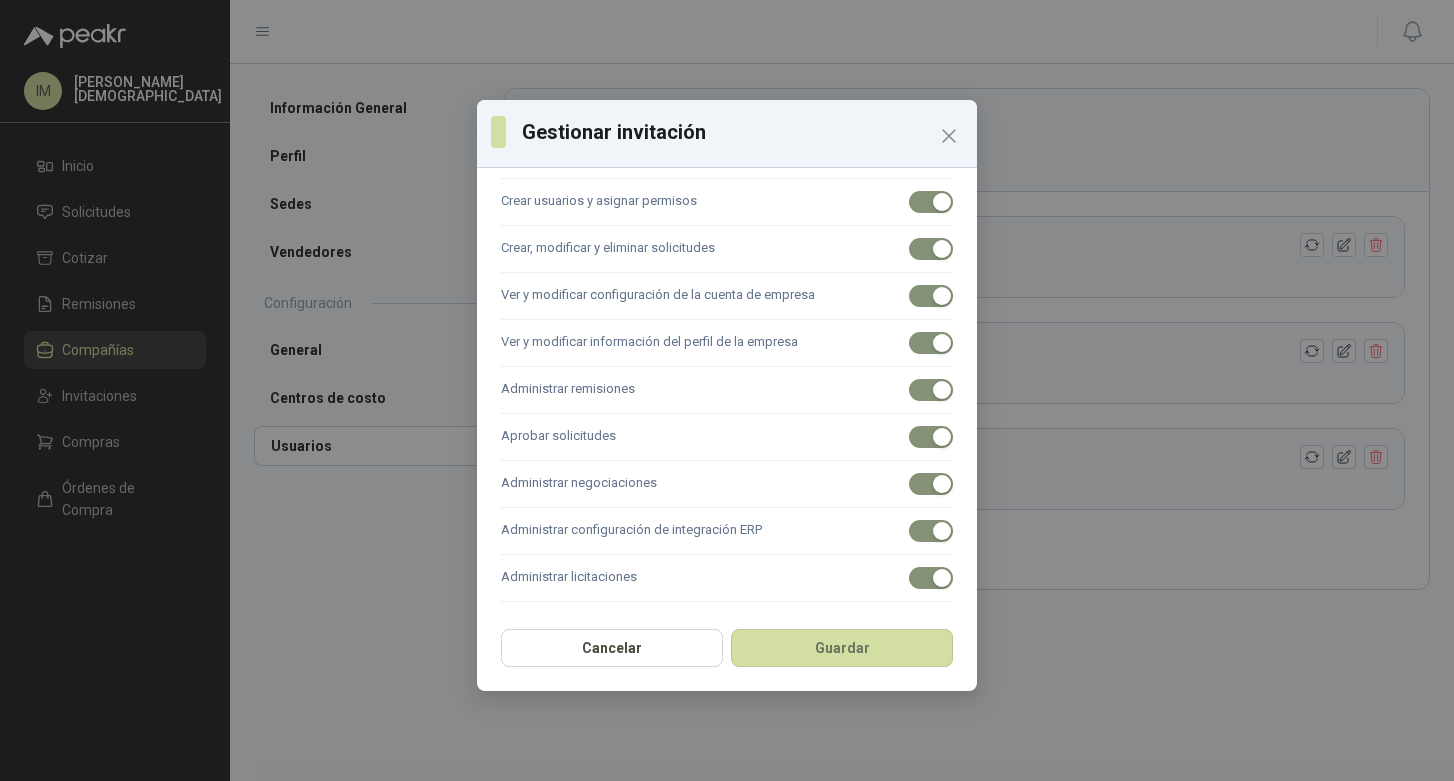 scroll, scrollTop: 0, scrollLeft: 0, axis: both 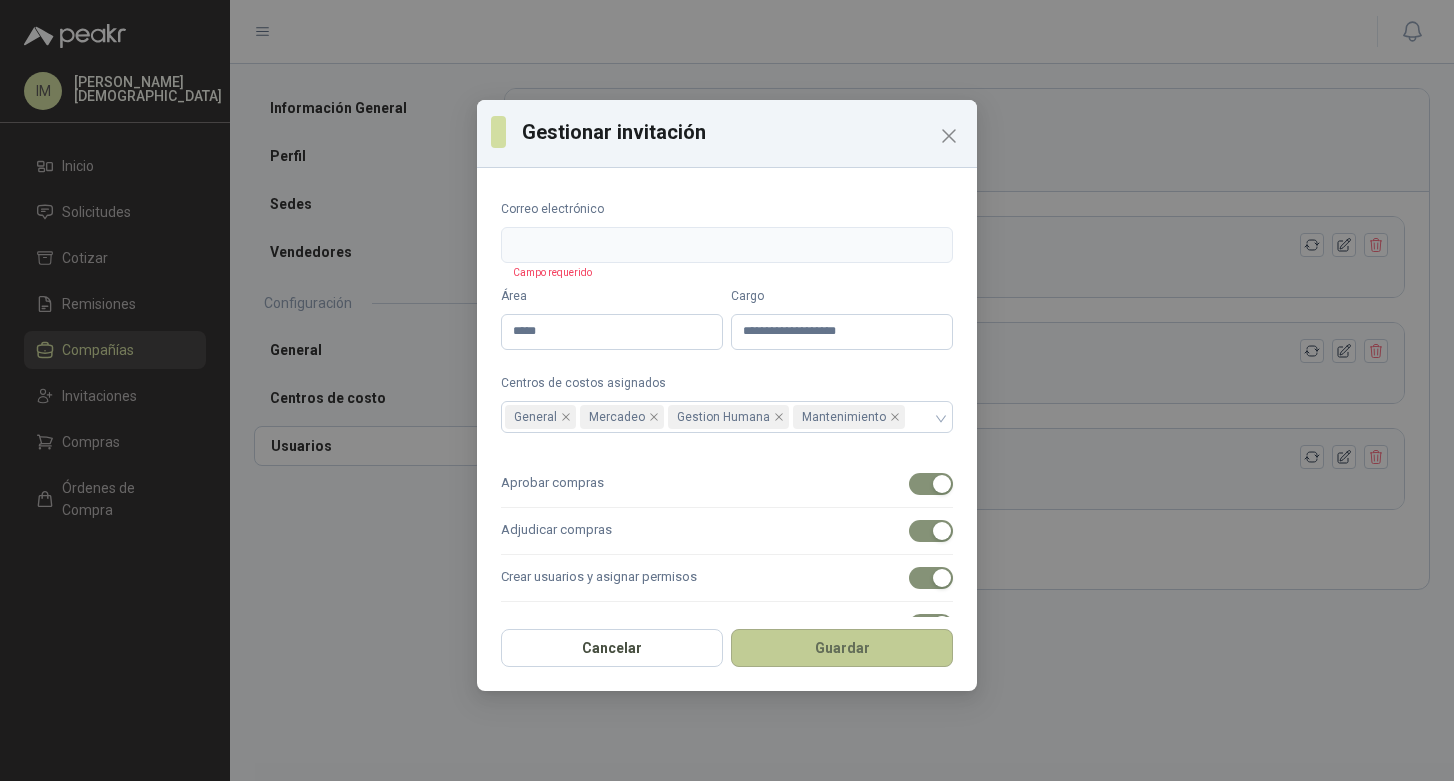 click on "Guardar" at bounding box center (842, 648) 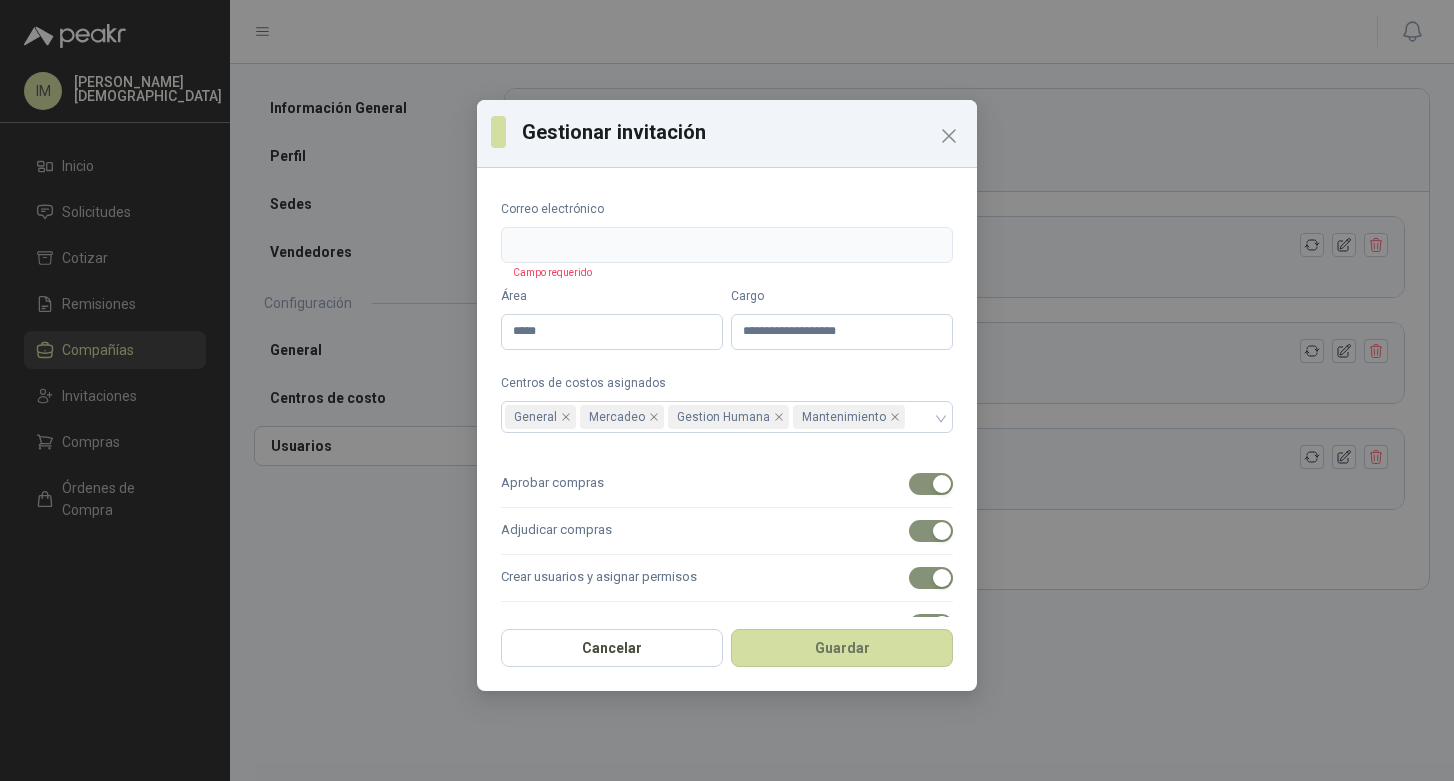 click on "Correo electrónico Campo requerido" at bounding box center (727, 231) 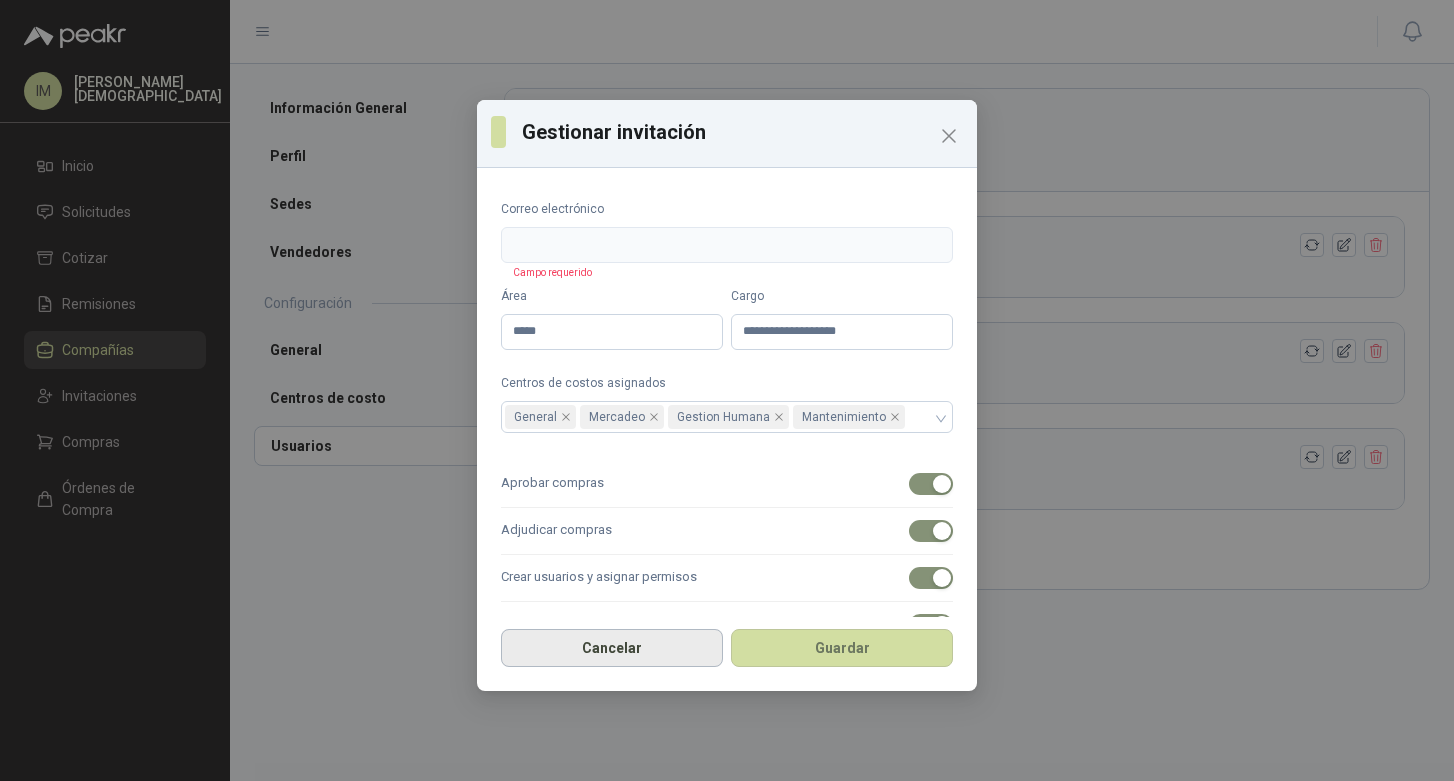 click on "Cancelar" at bounding box center (612, 648) 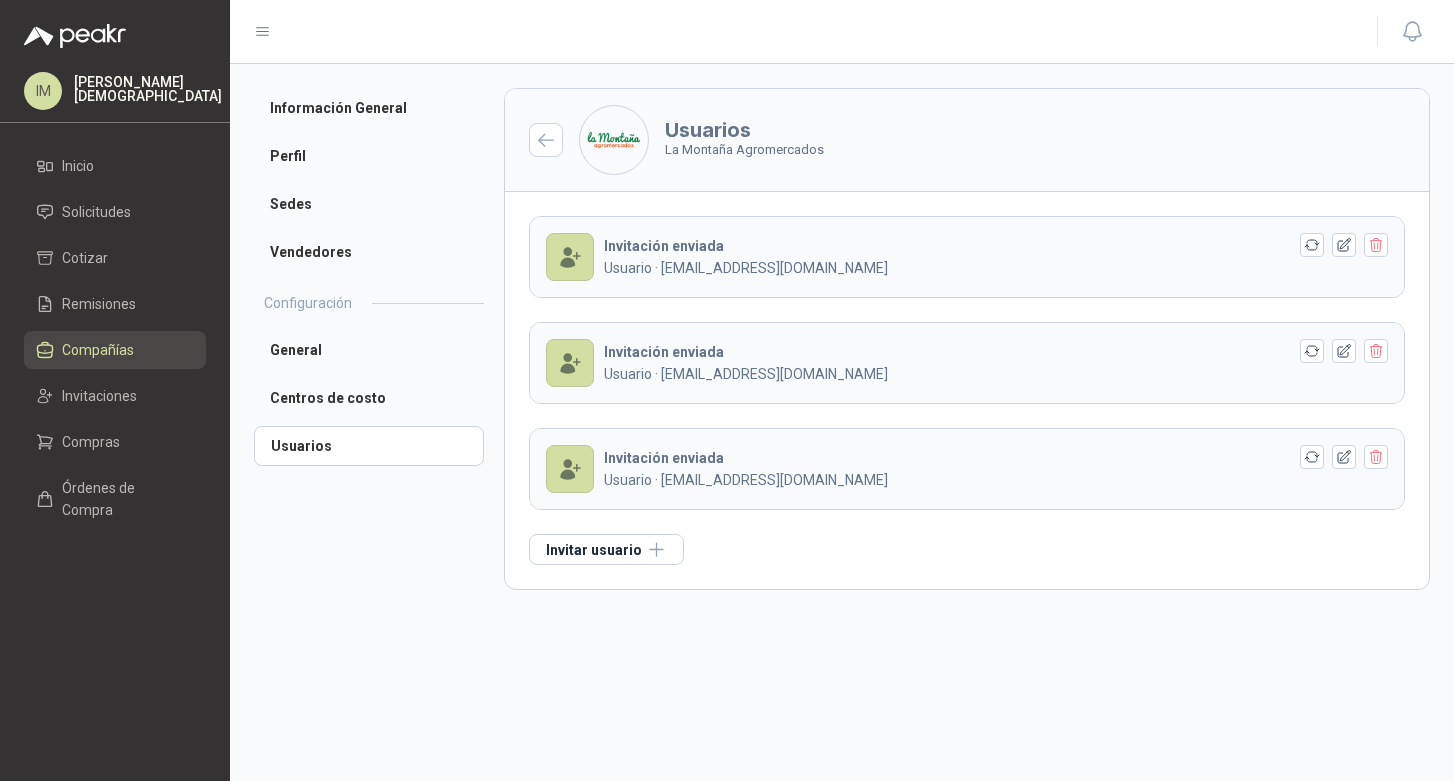 click on "Invitación enviada Usuario · [EMAIL_ADDRESS][DOMAIN_NAME]" at bounding box center [961, 257] 